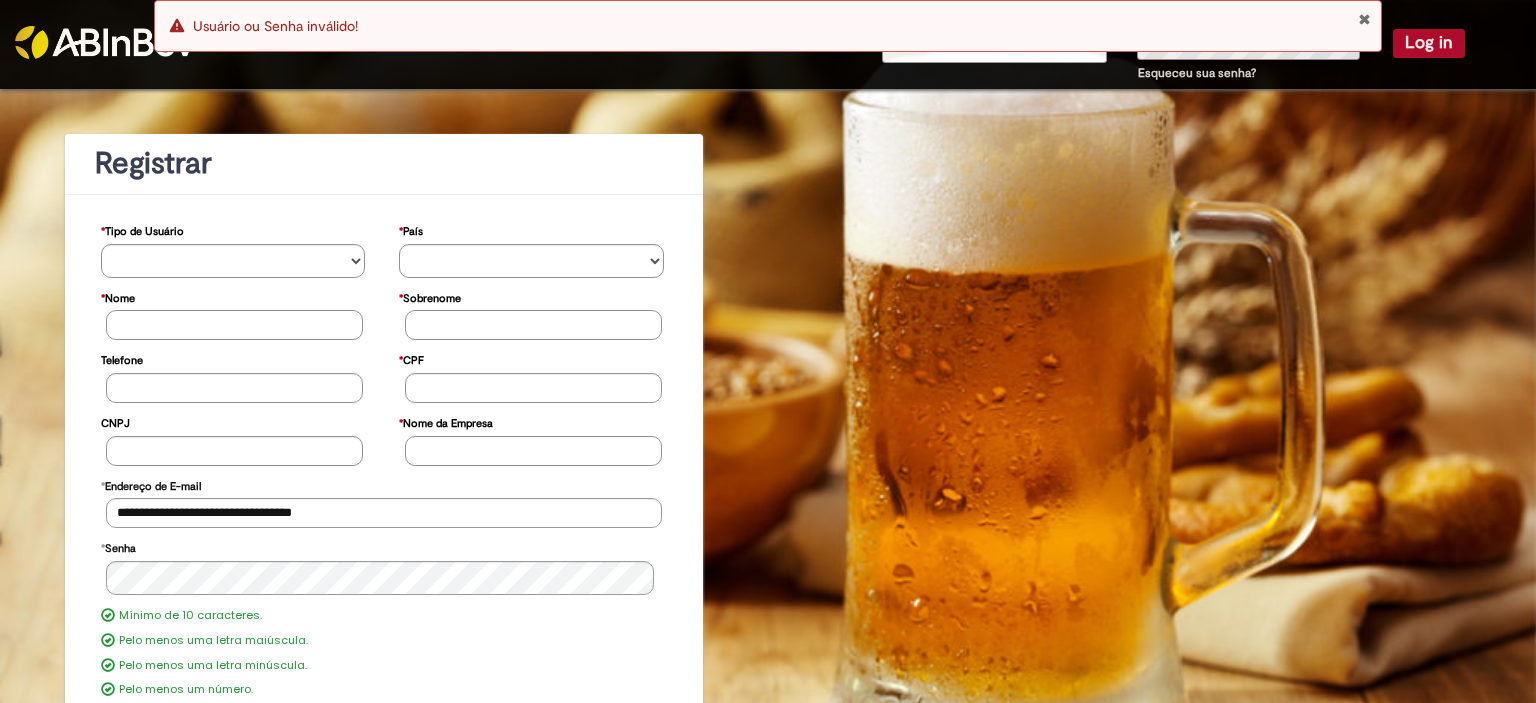 scroll, scrollTop: 0, scrollLeft: 0, axis: both 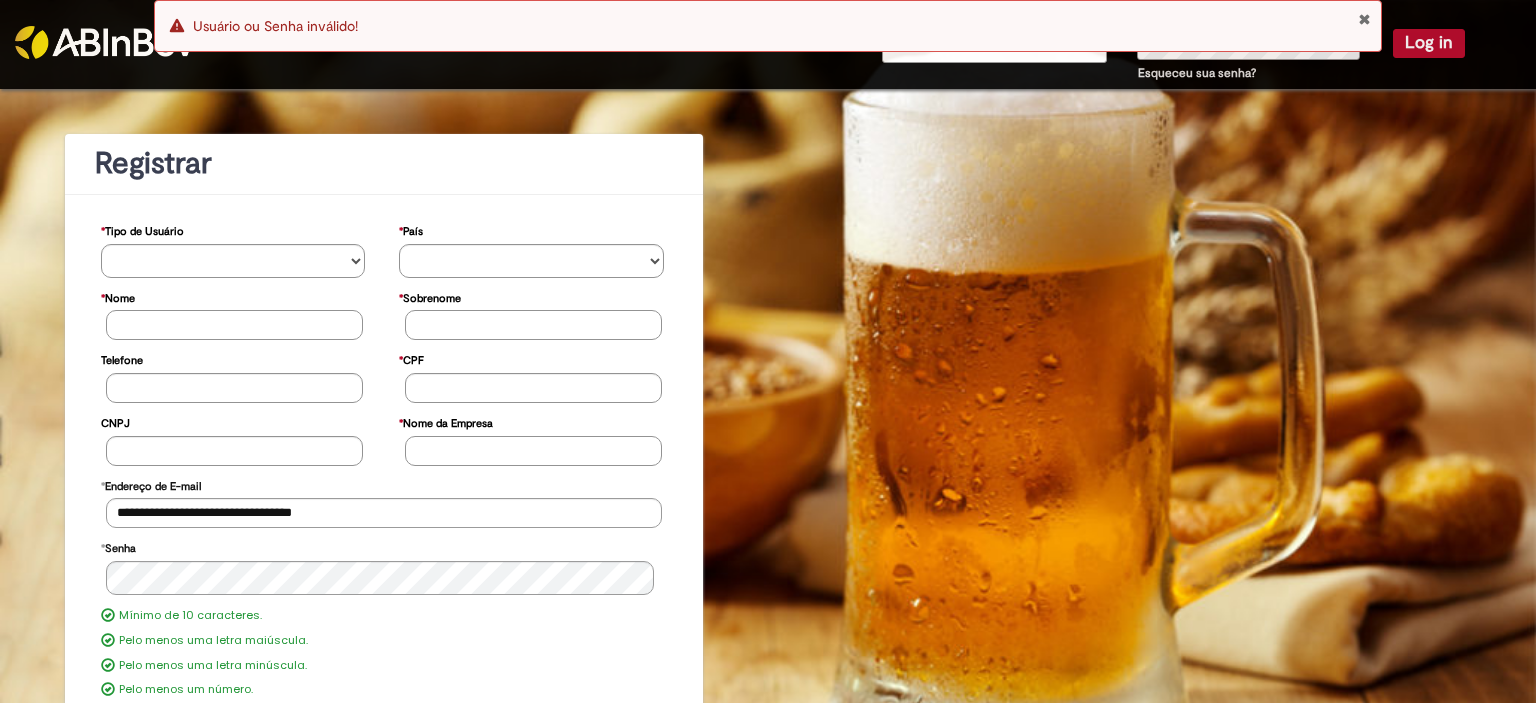click at bounding box center [1364, 19] 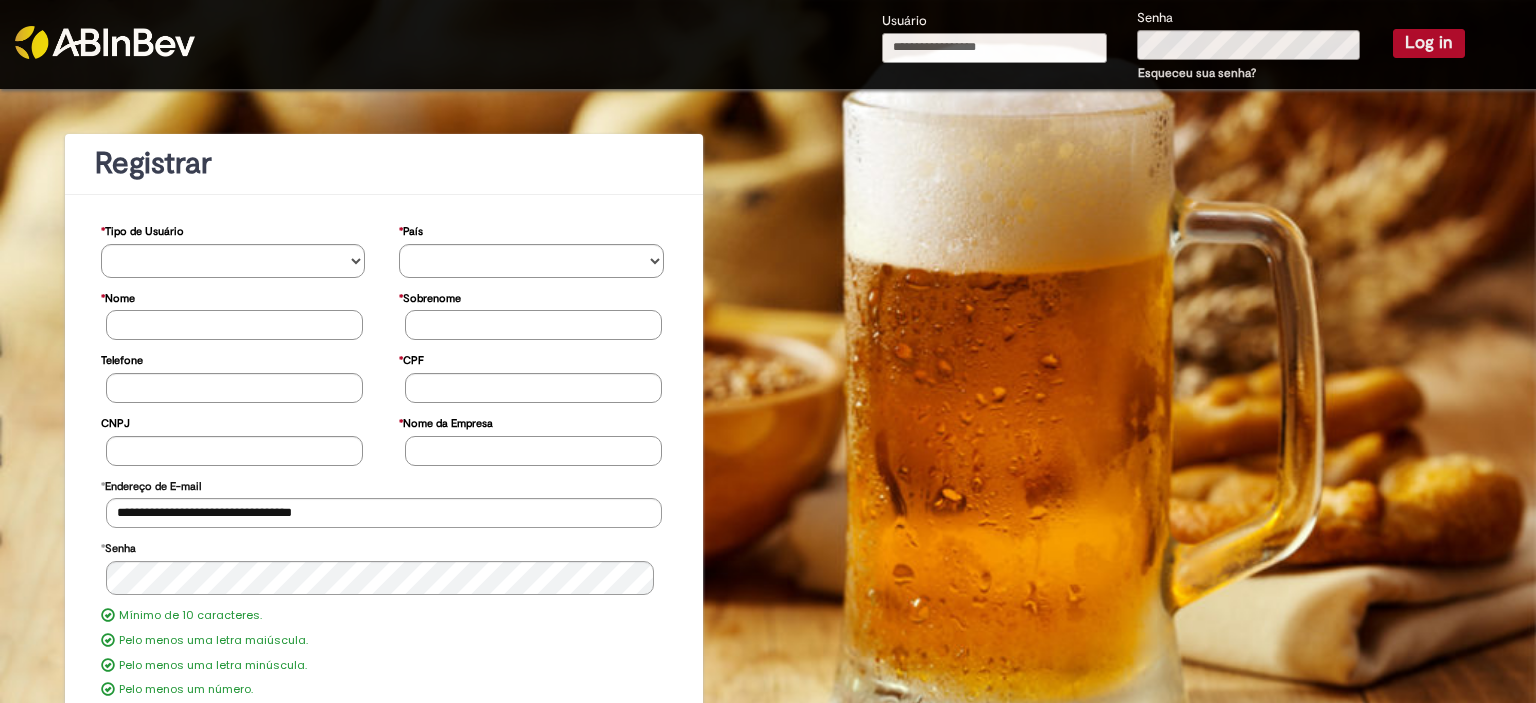 click on "Usuário" at bounding box center (995, 48) 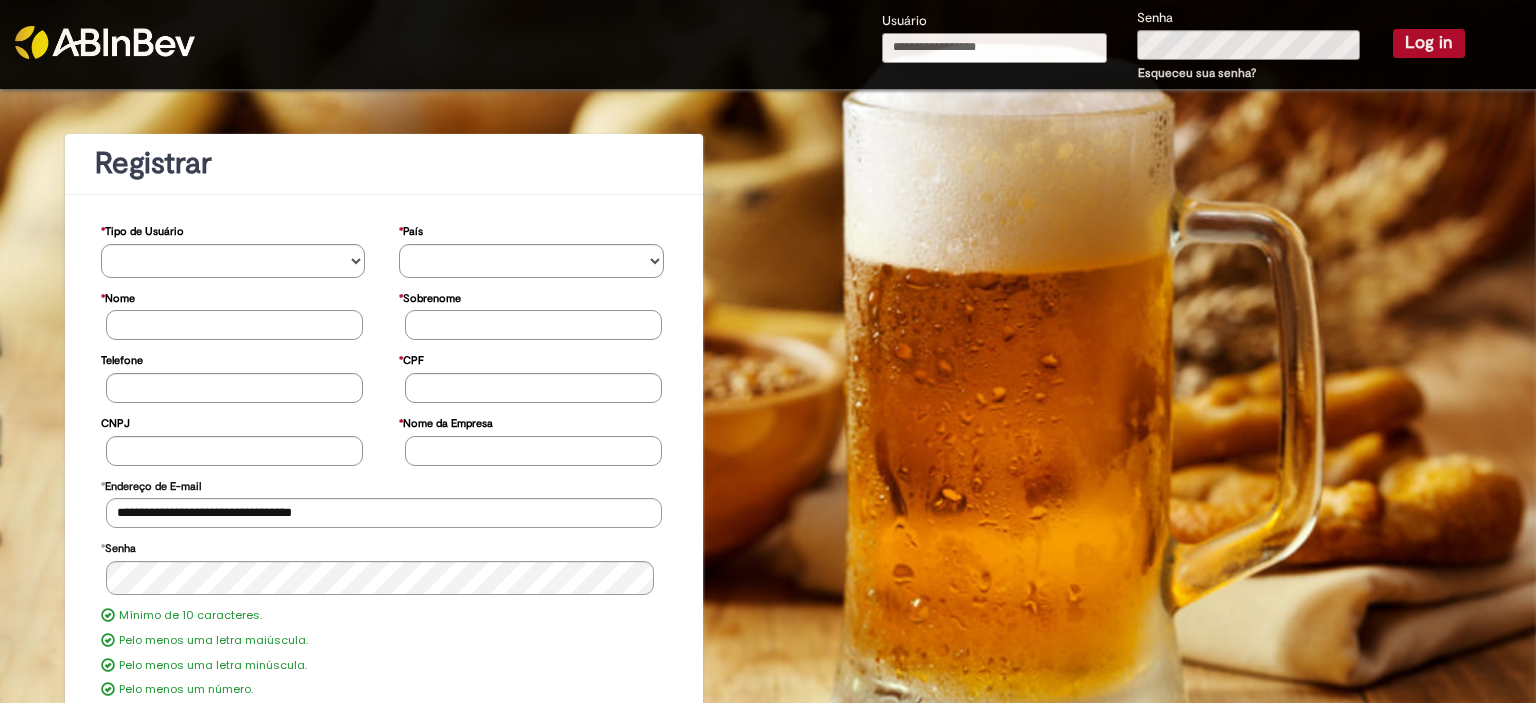 type on "**********" 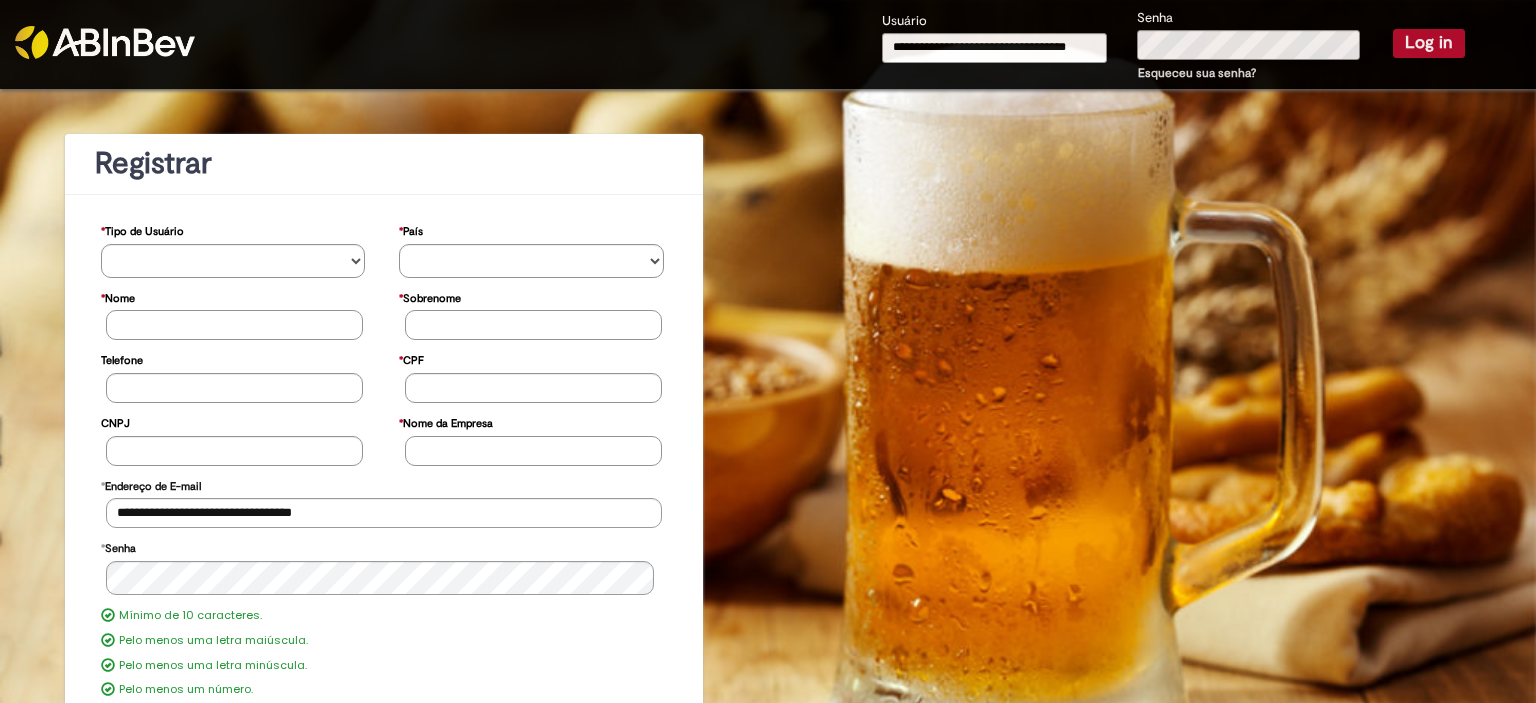 click on "Log in" at bounding box center [1429, 43] 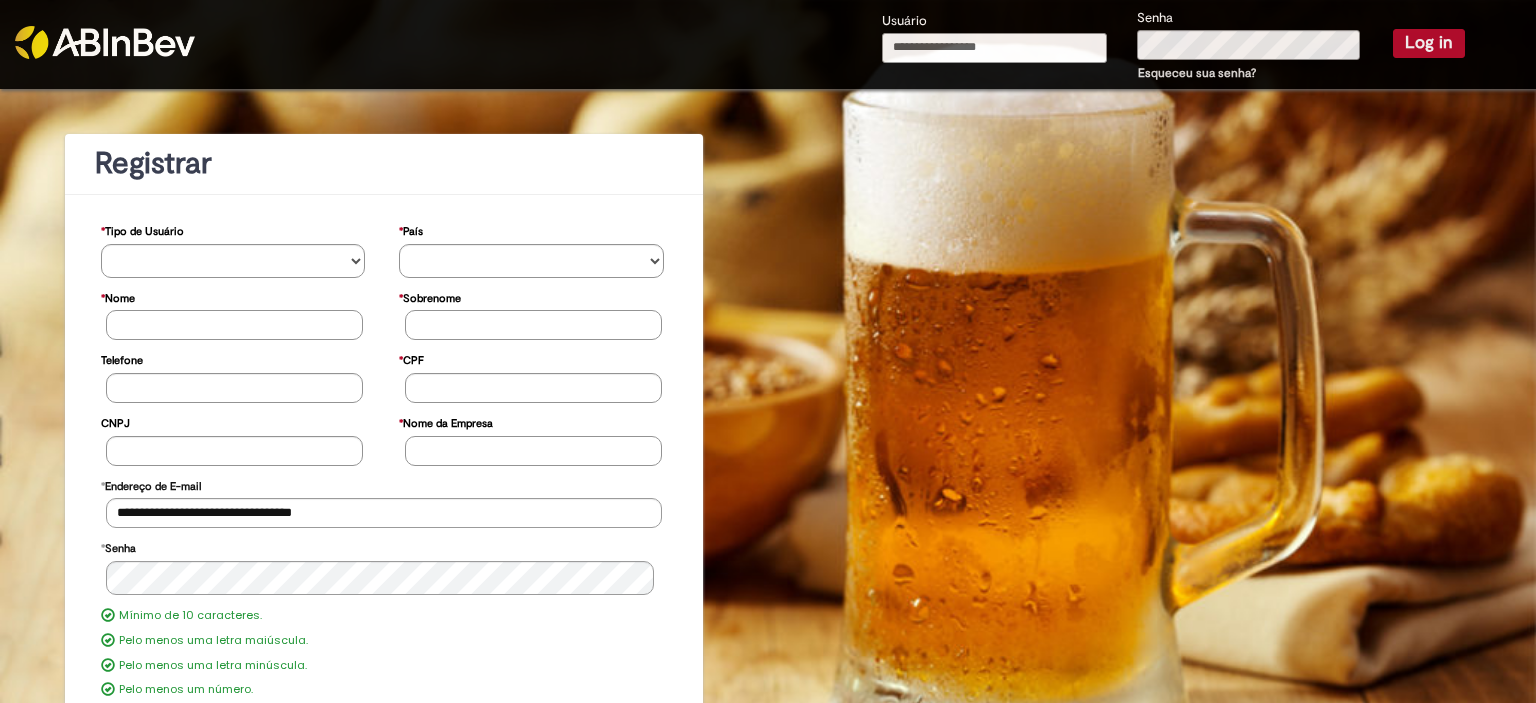 scroll, scrollTop: 0, scrollLeft: 0, axis: both 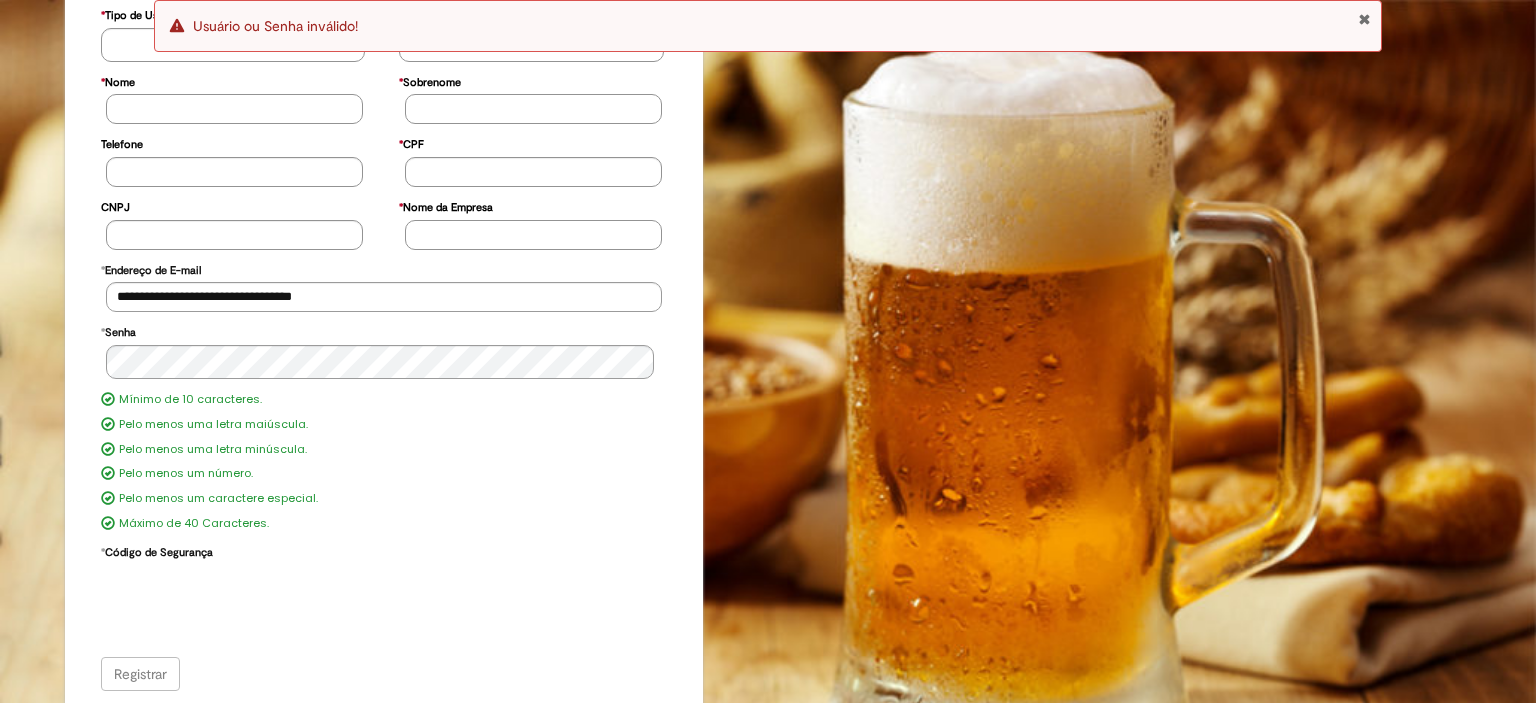 click on "Registrar" at bounding box center (384, 674) 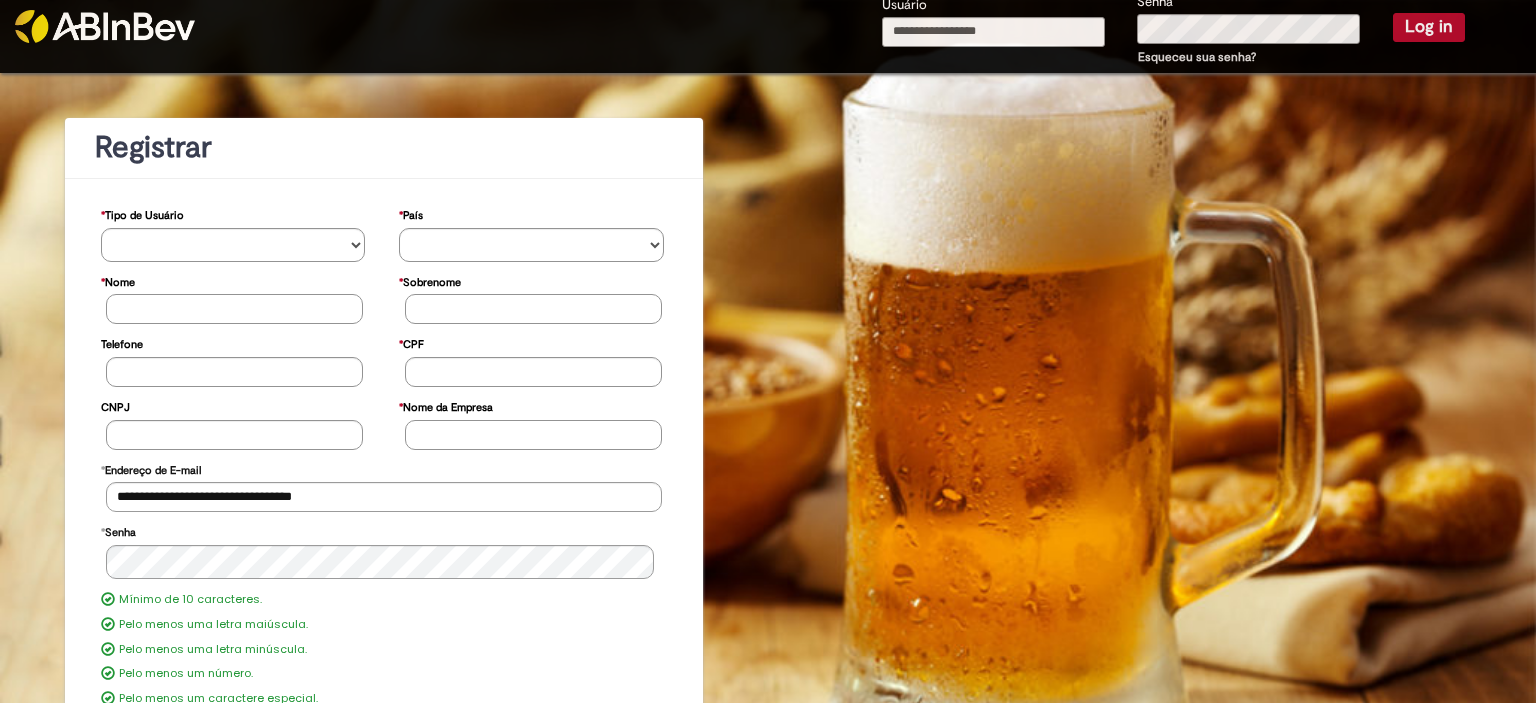 scroll, scrollTop: 0, scrollLeft: 0, axis: both 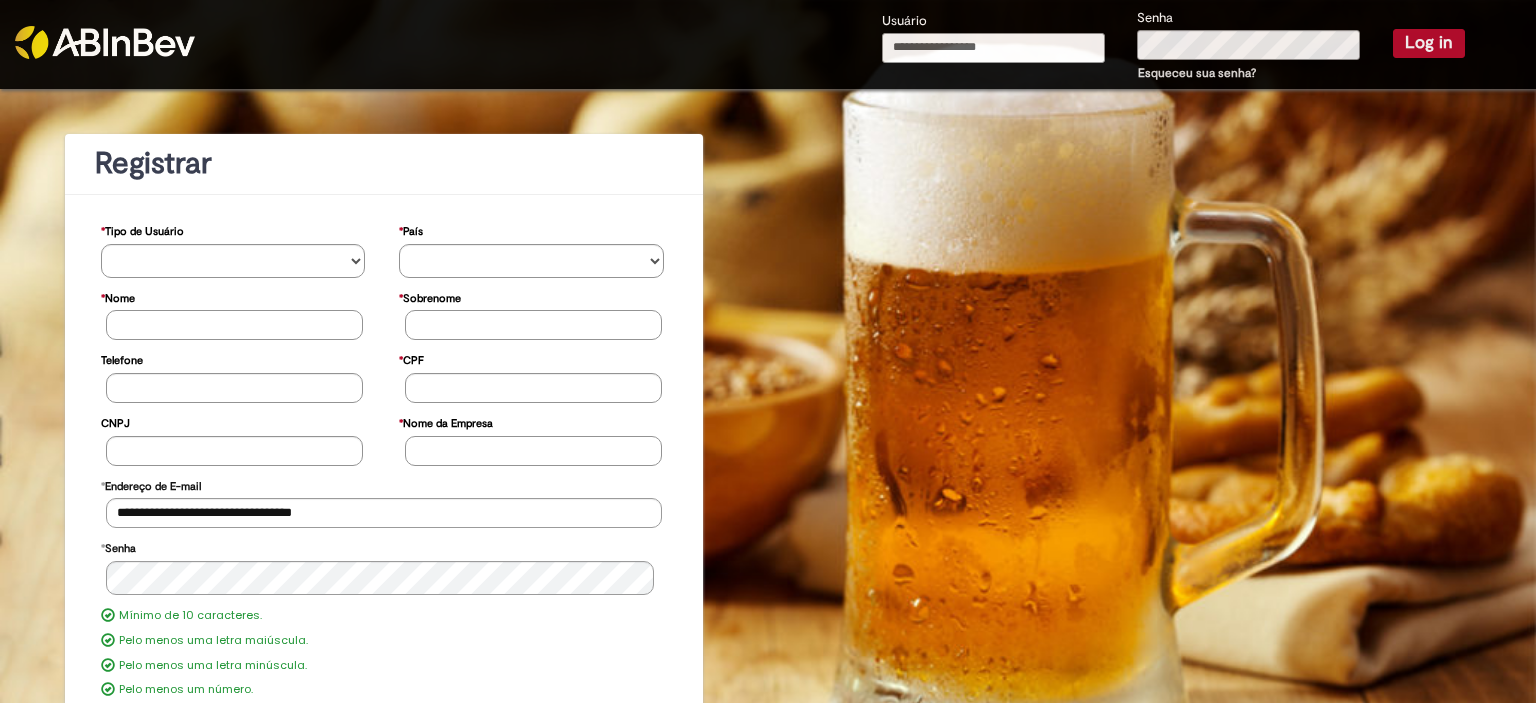 click on "Usuário" at bounding box center (993, 48) 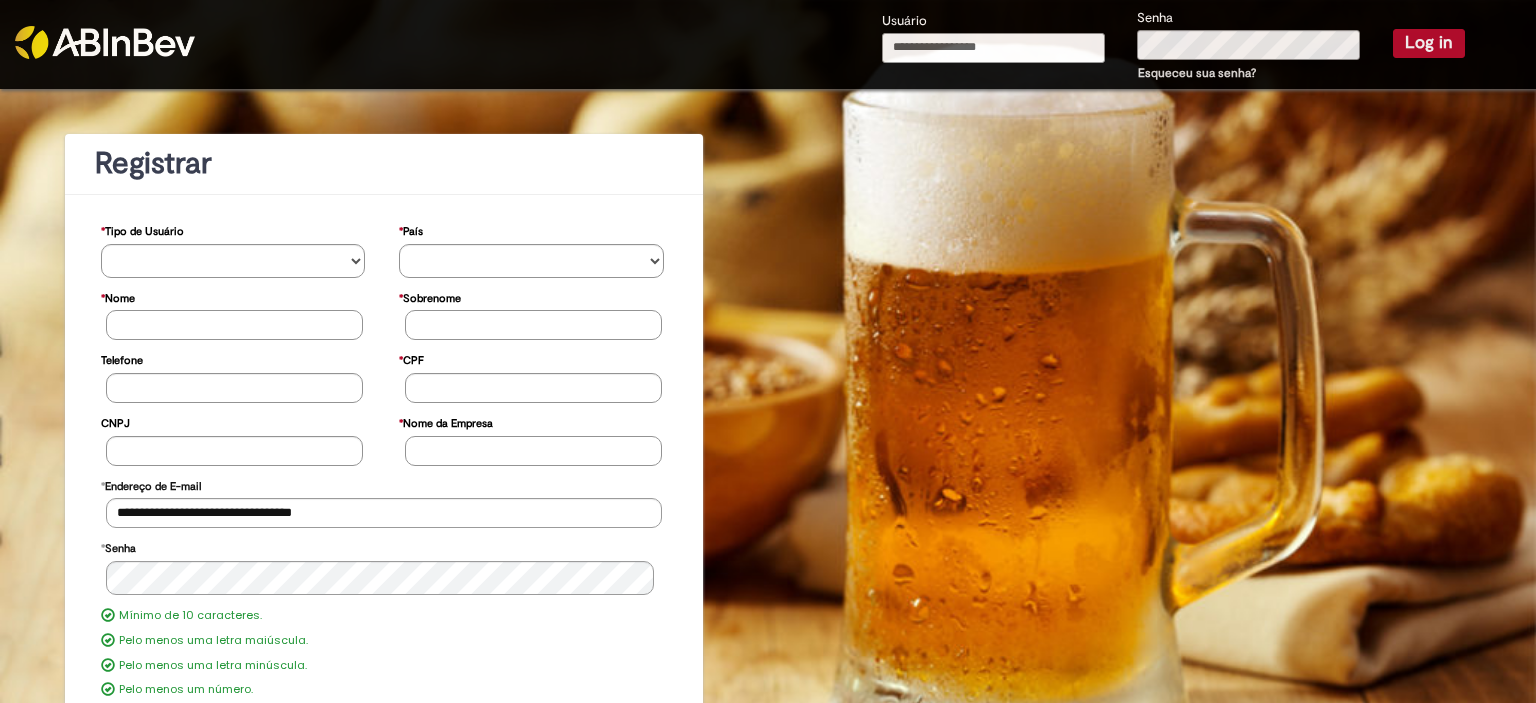type on "**********" 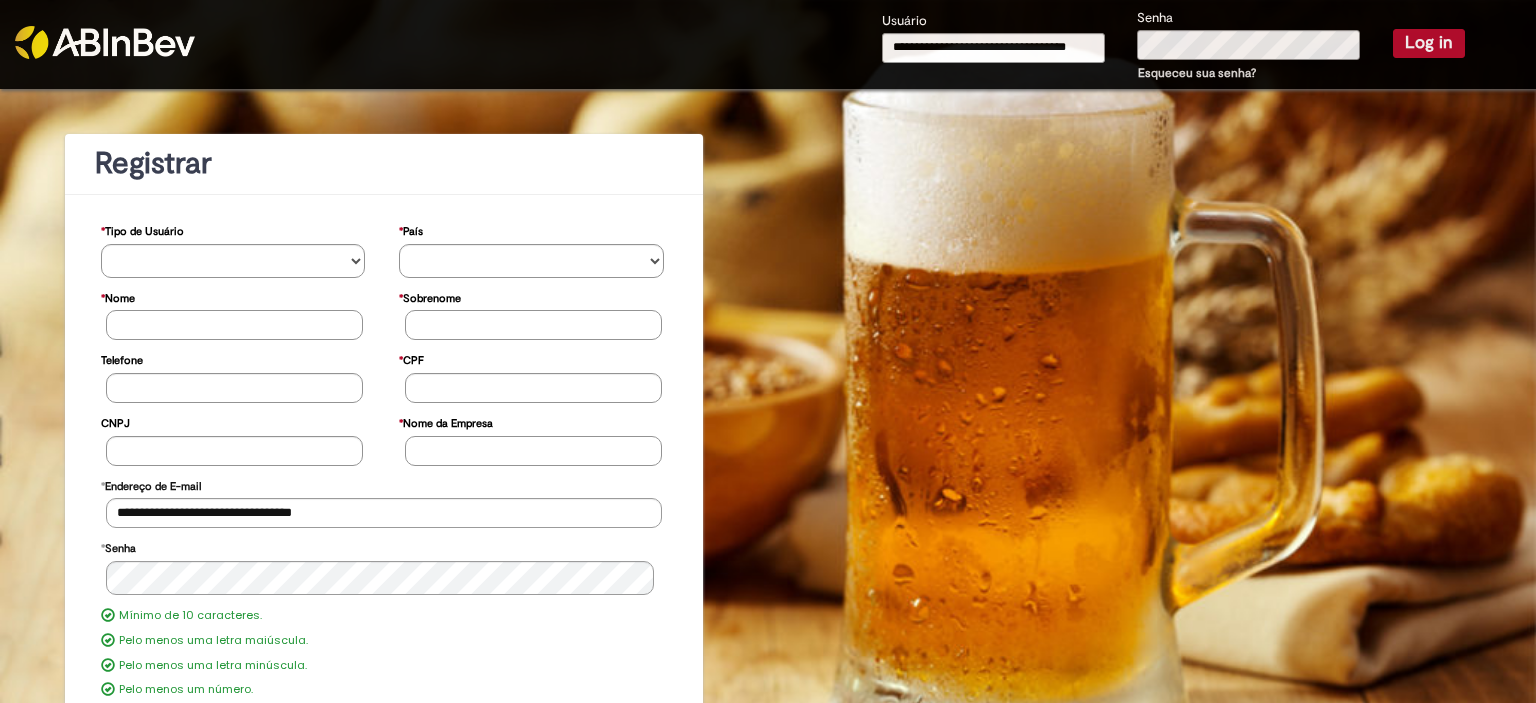 click on "Log in" at bounding box center (1429, 43) 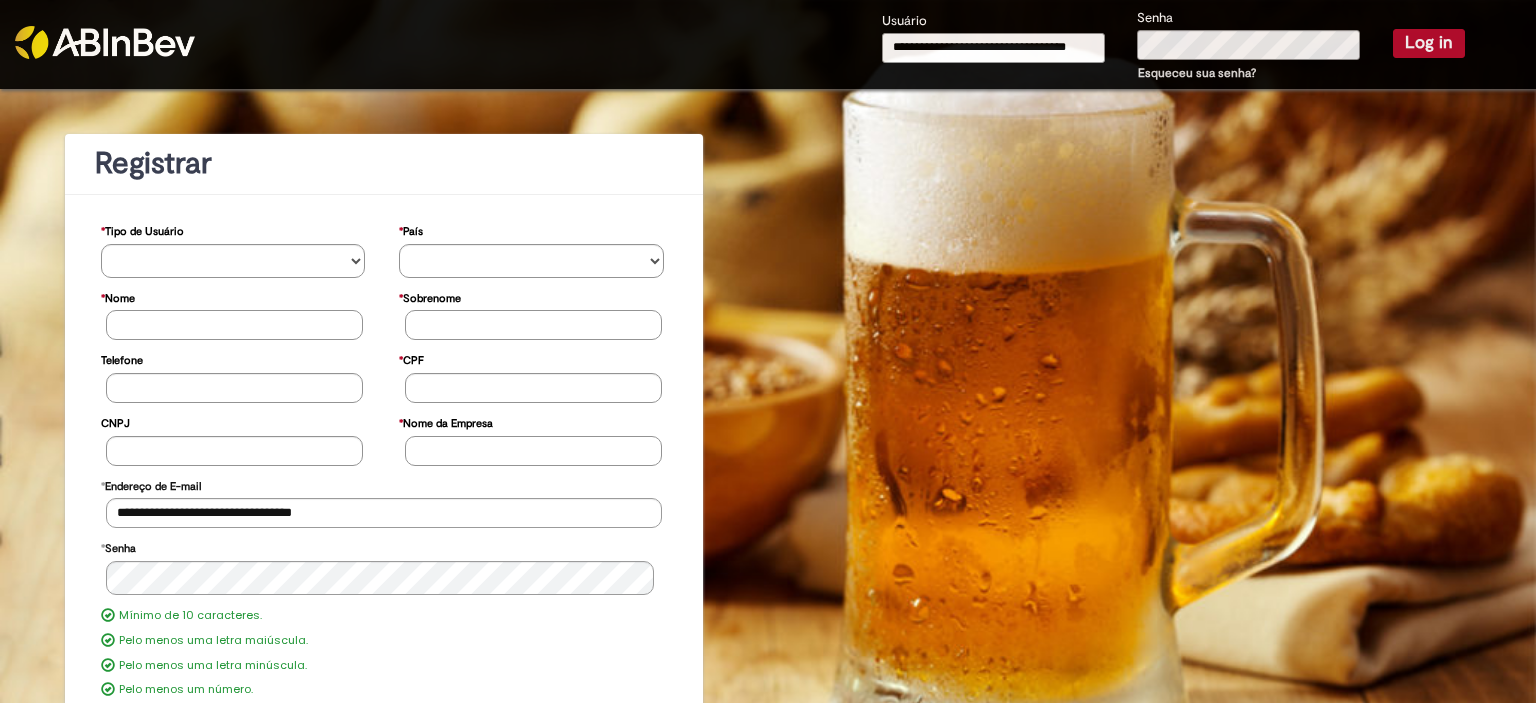type 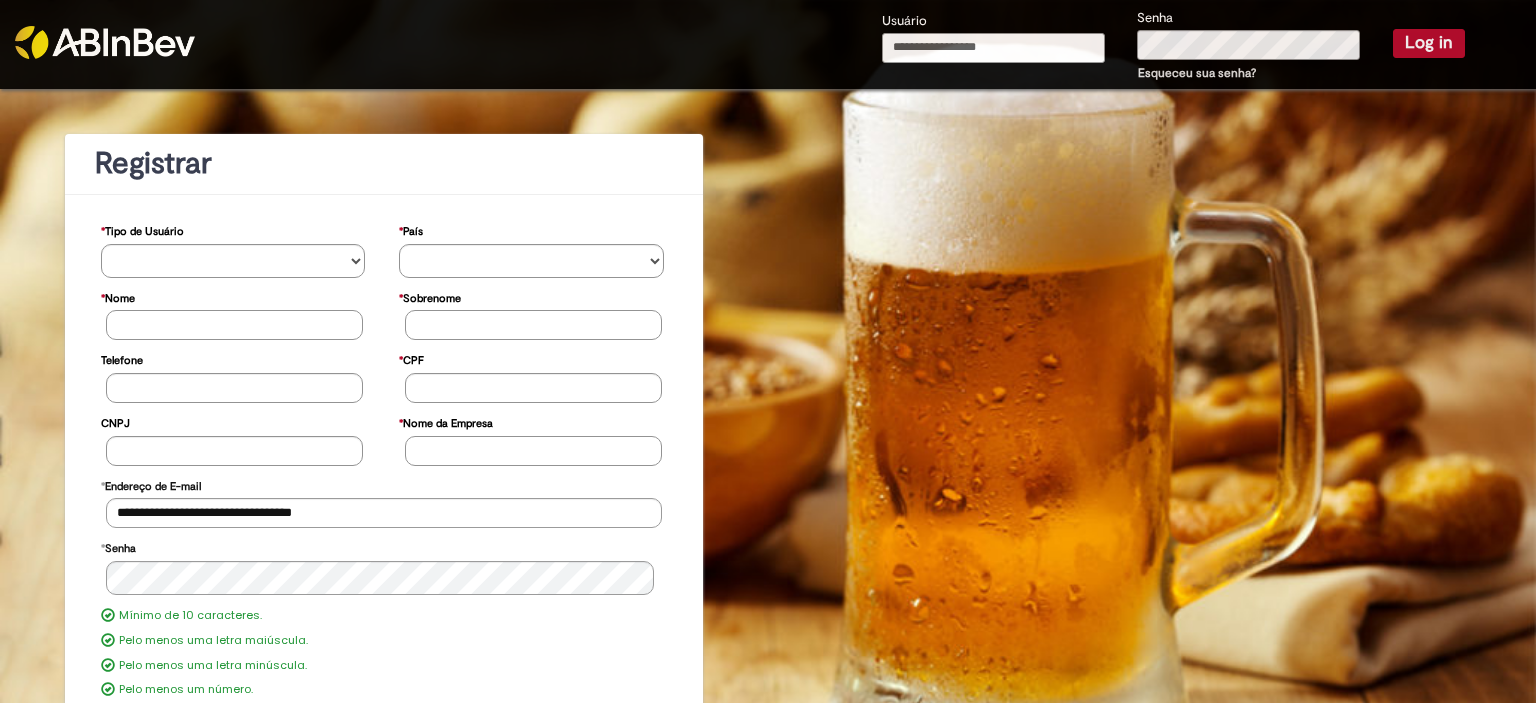 scroll, scrollTop: 0, scrollLeft: 0, axis: both 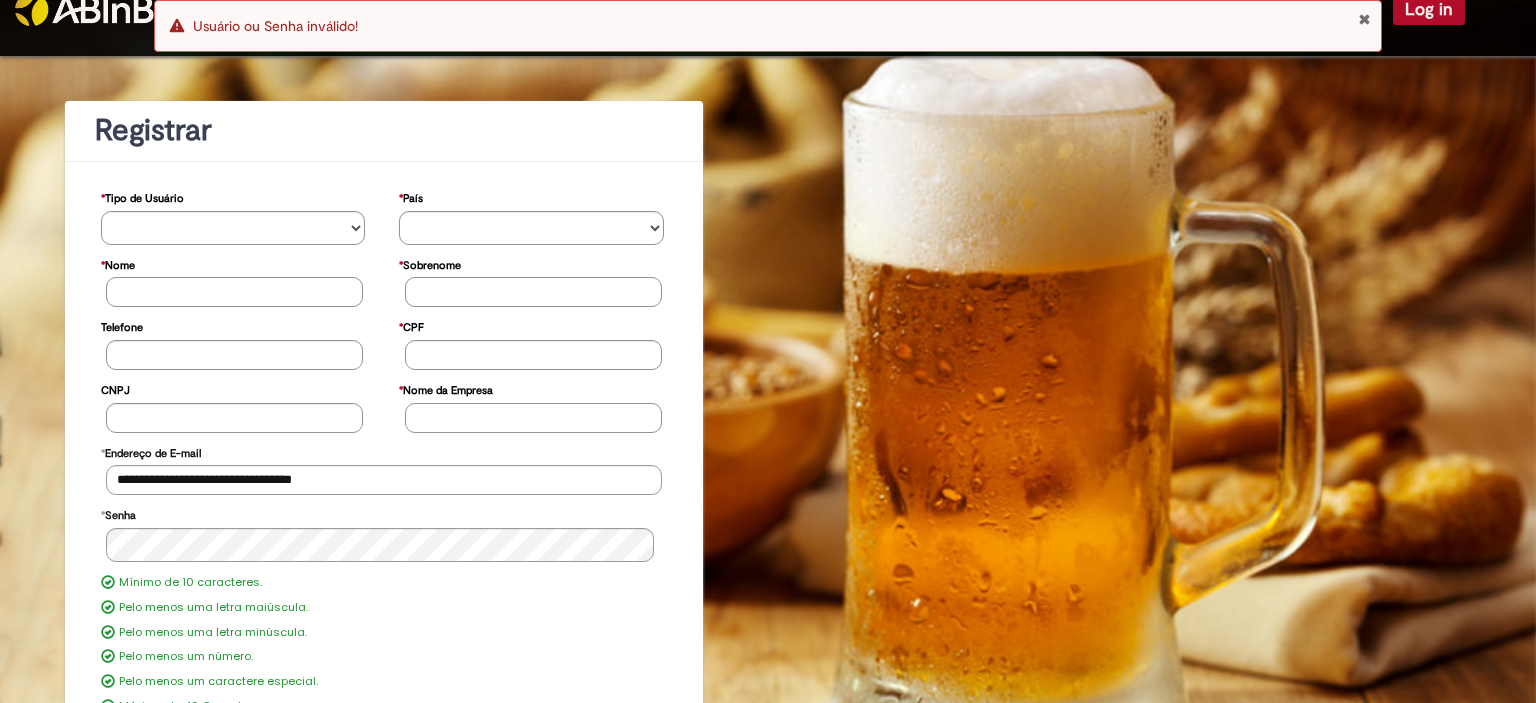 click at bounding box center [1364, 19] 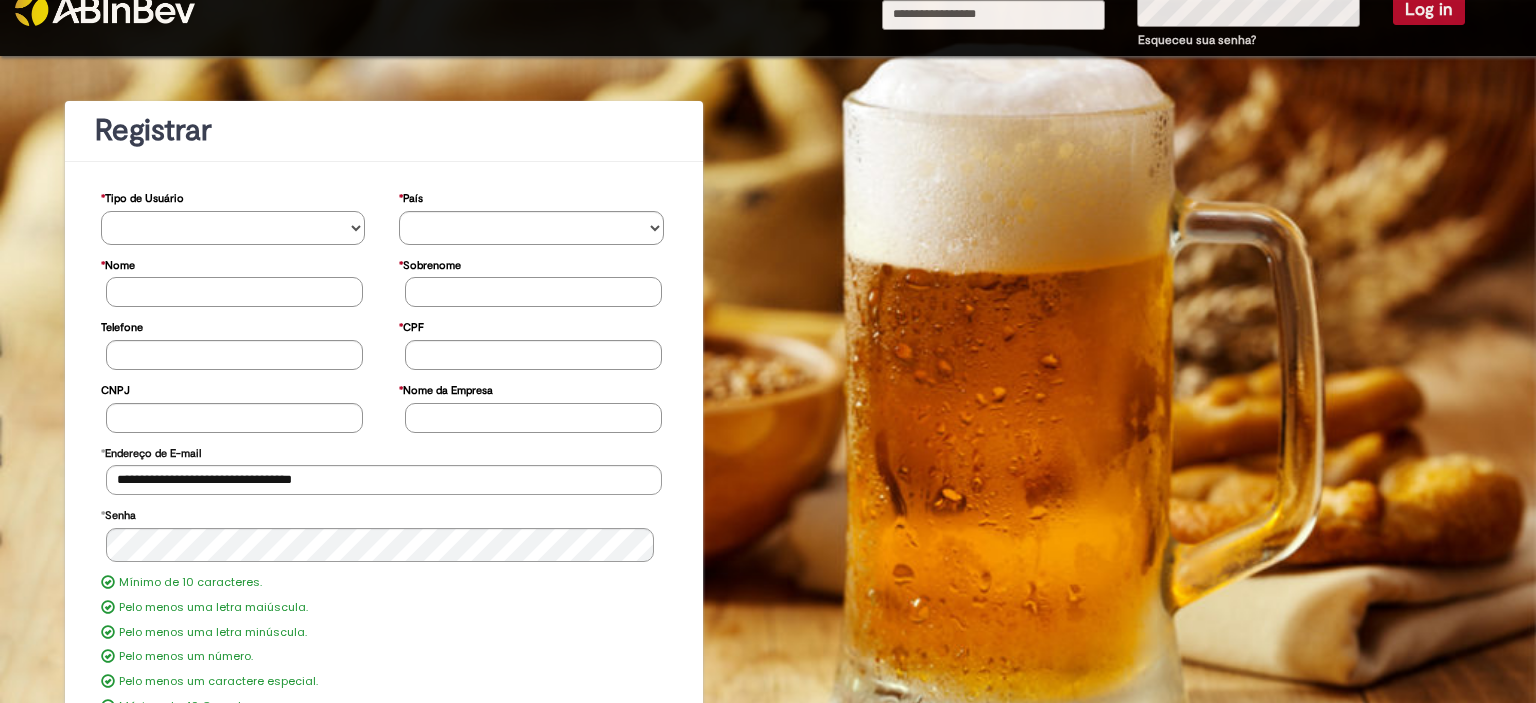 click on "**********" at bounding box center (233, 228) 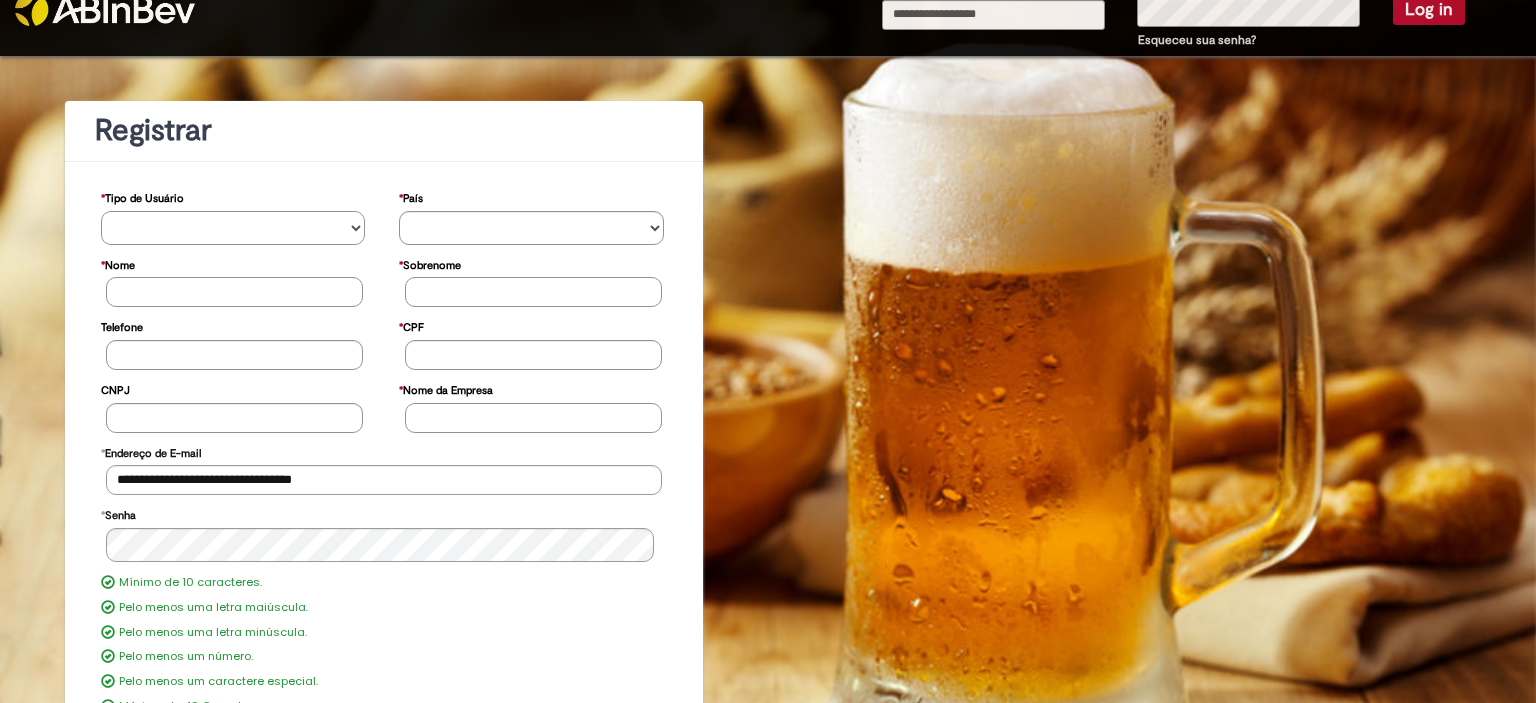 select on "*********" 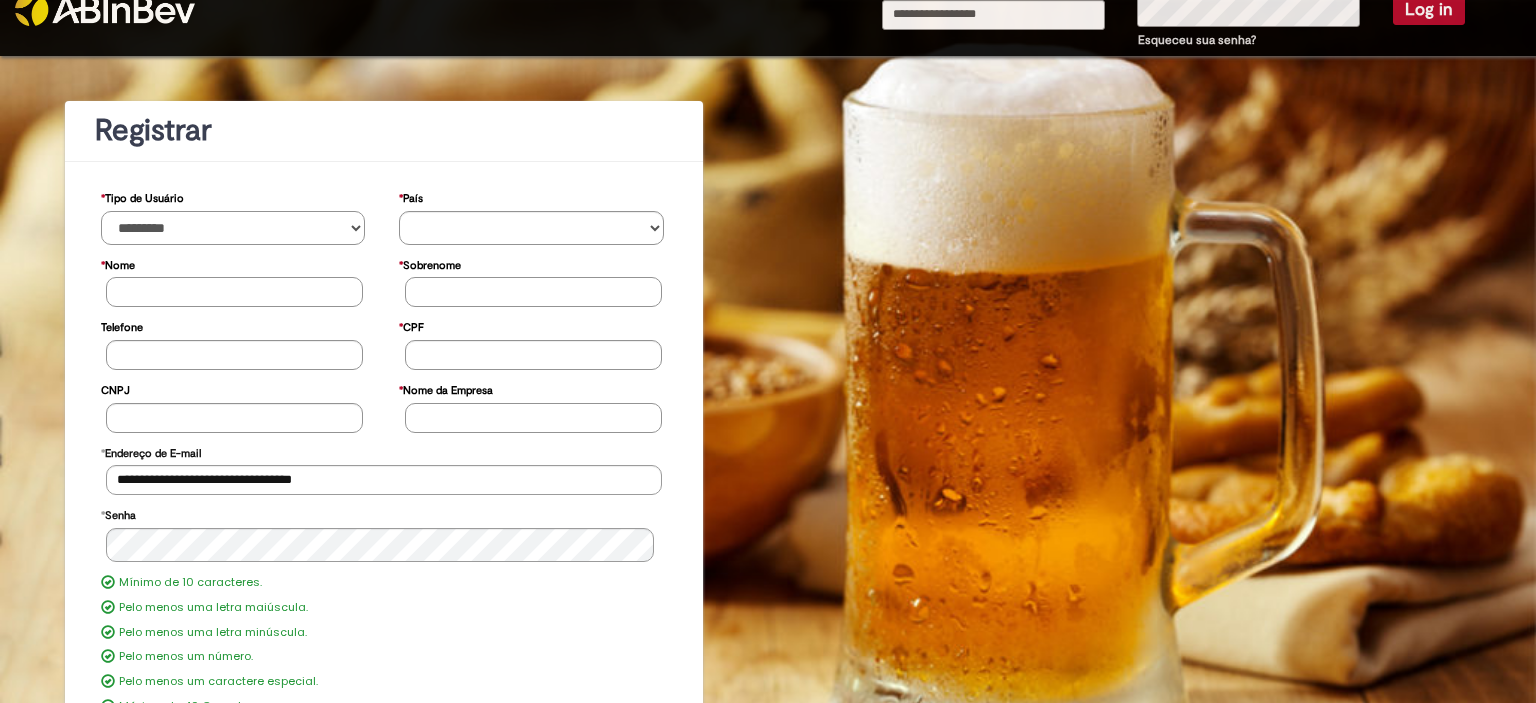 click on "**********" at bounding box center [233, 228] 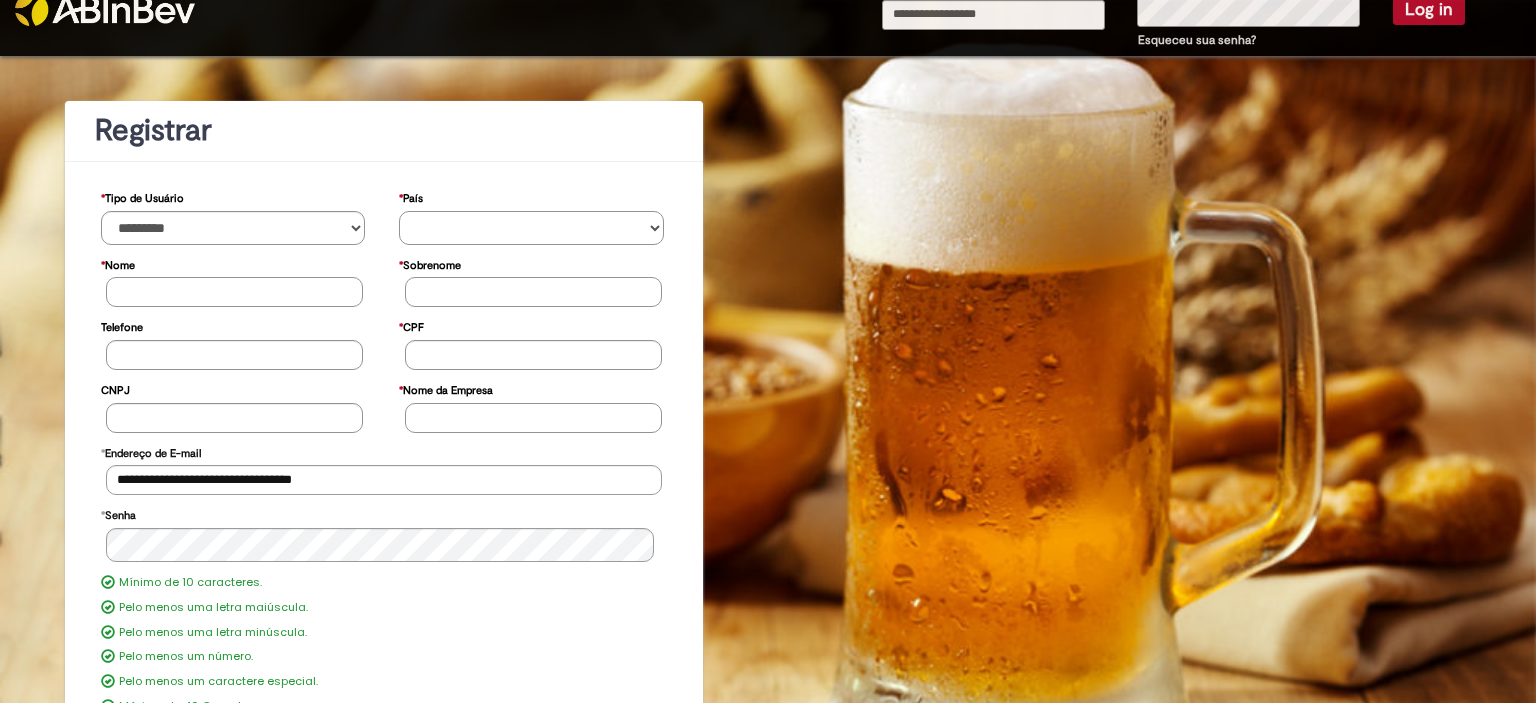 click on "*********   *******   ******   *****   ********   *******" at bounding box center (531, 228) 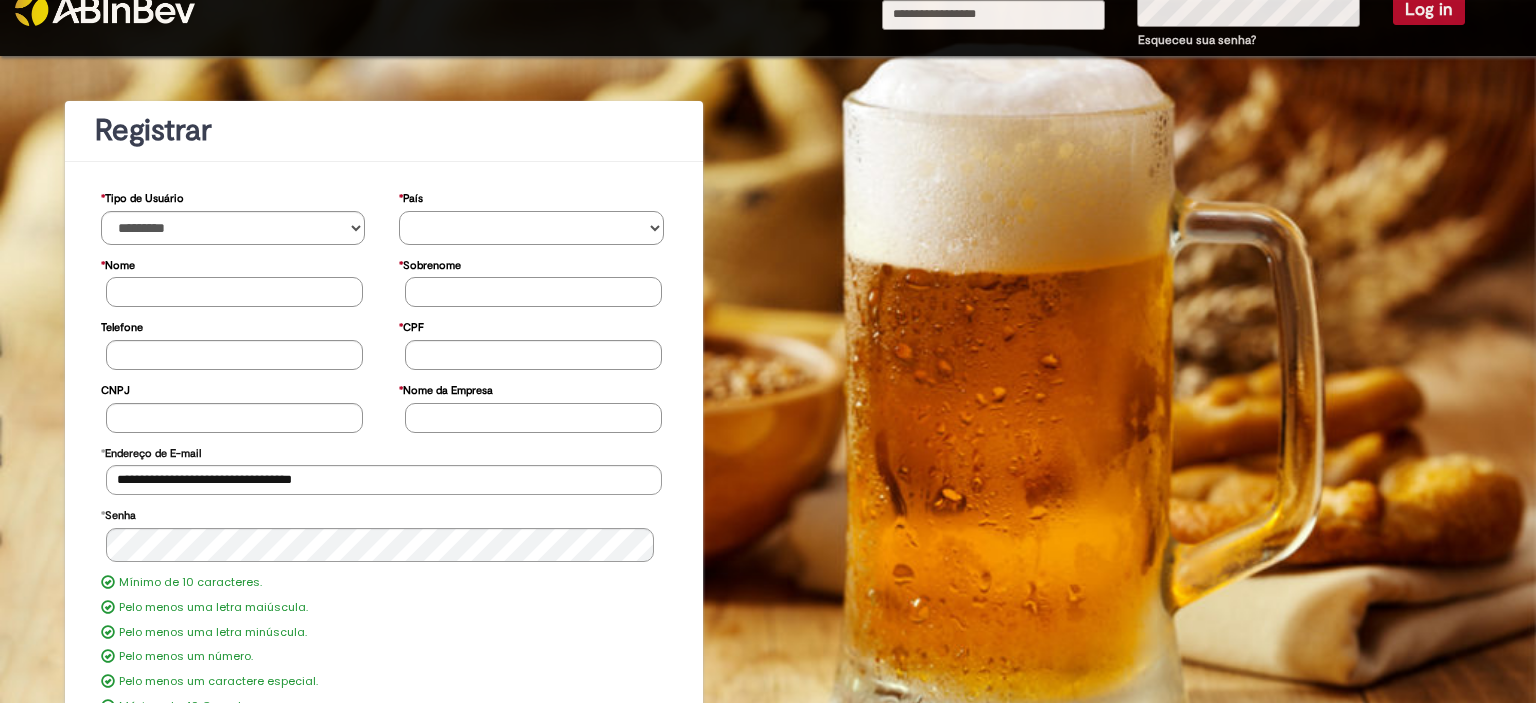 select on "**" 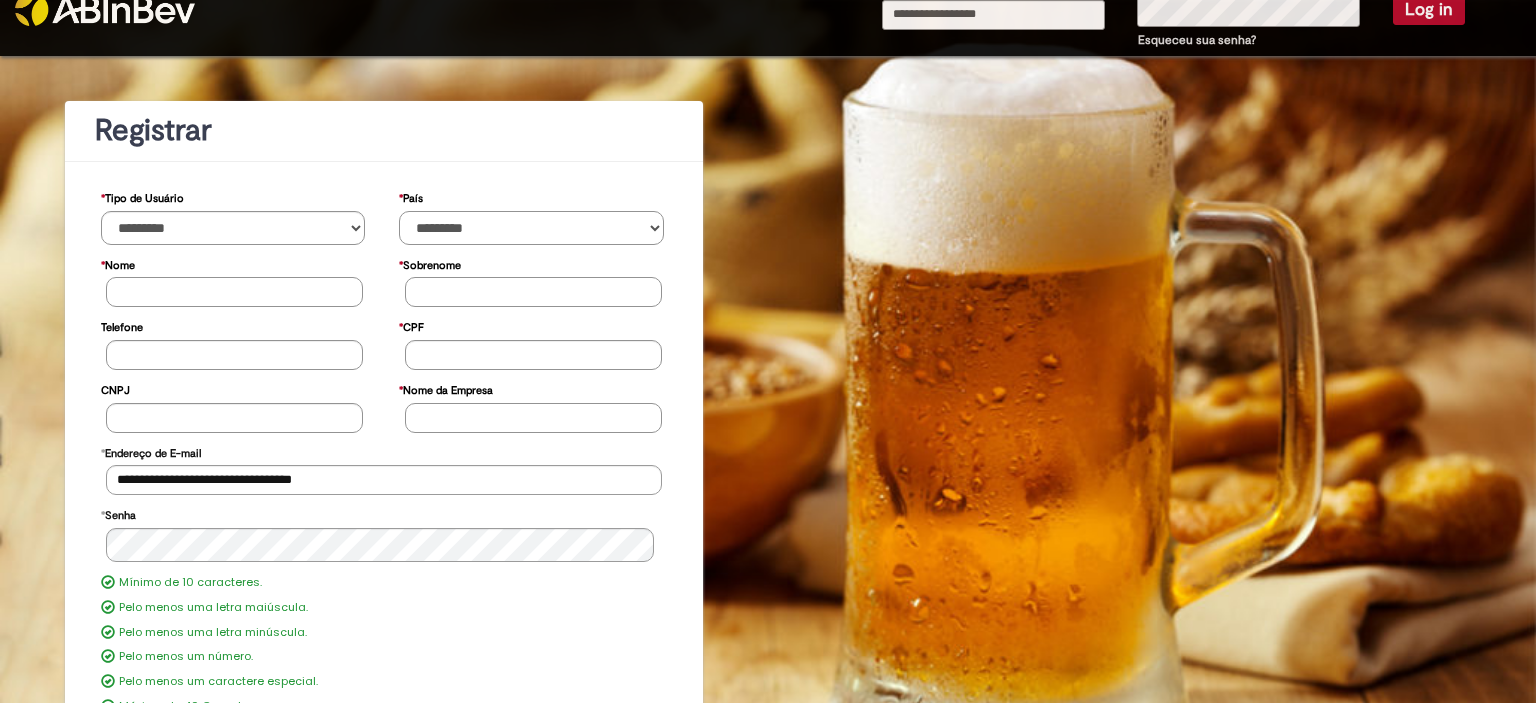click on "*********   *******   ******   *****   ********   *******" at bounding box center [531, 228] 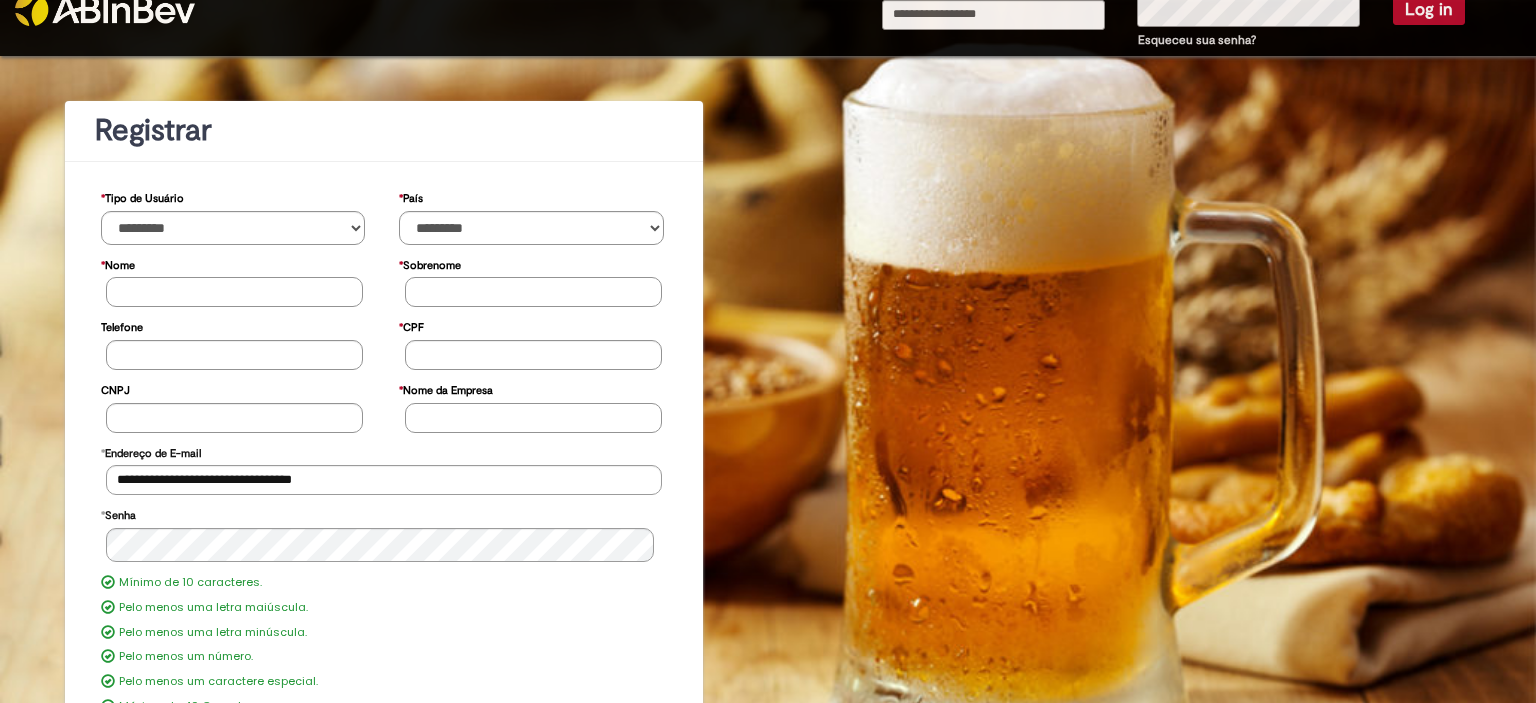 click on "*  Nome" at bounding box center [234, 292] 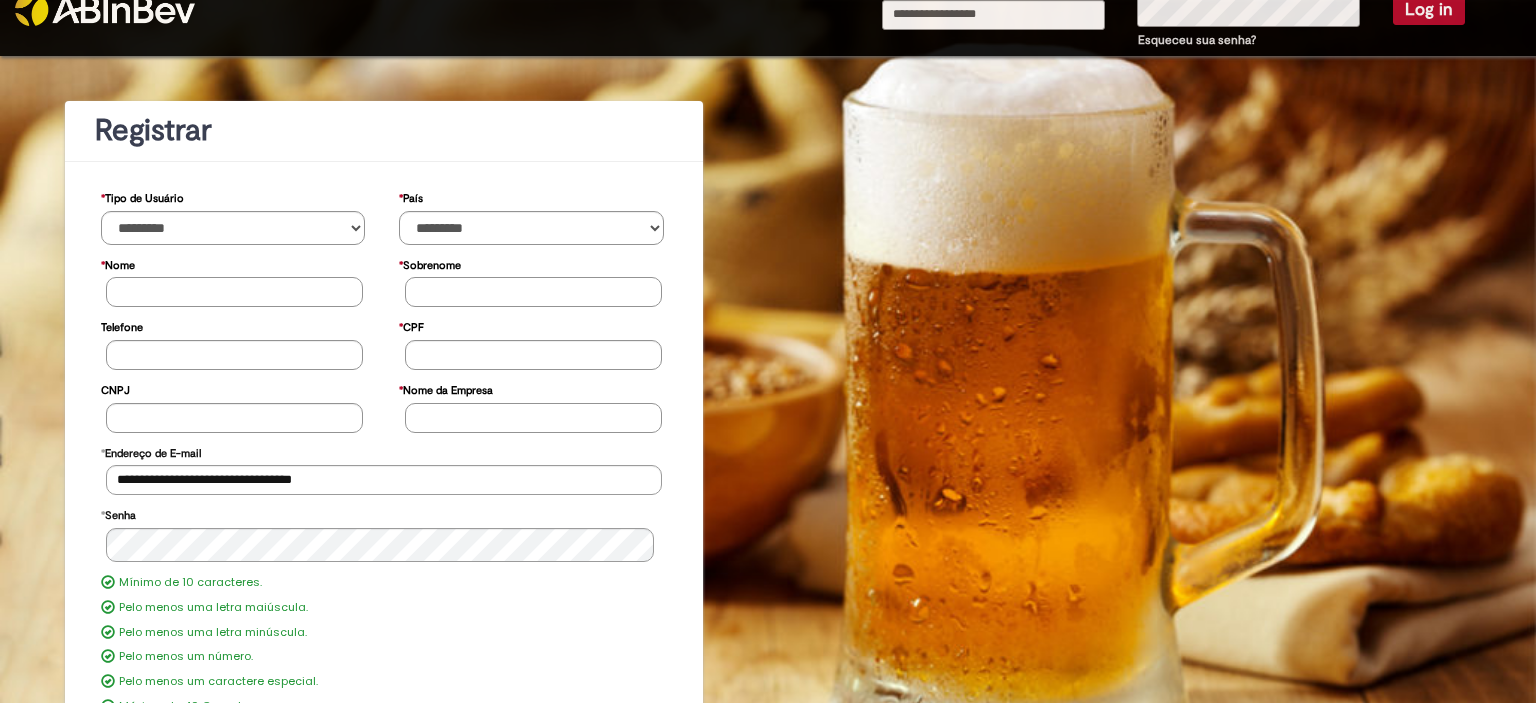click on "*  Sobrenome" at bounding box center (533, 292) 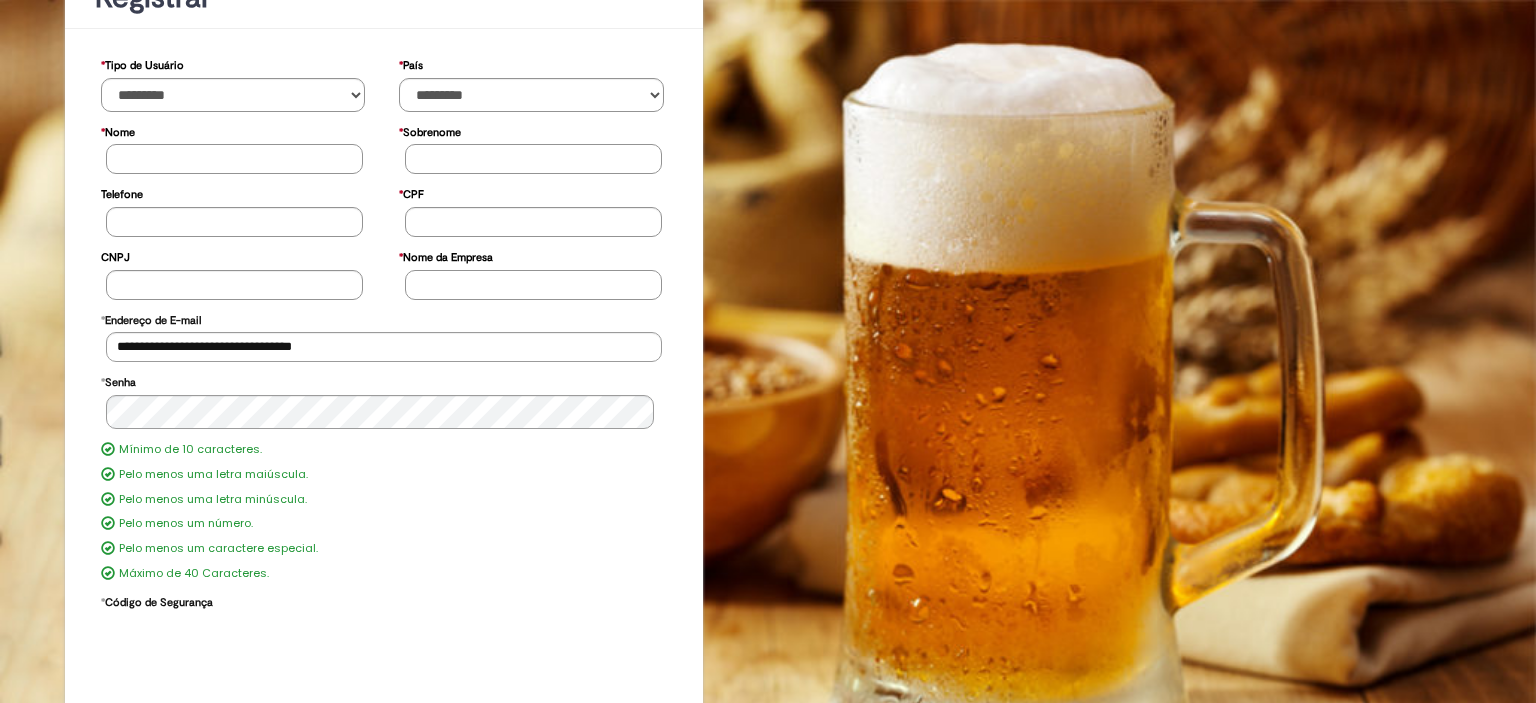 scroll, scrollTop: 216, scrollLeft: 0, axis: vertical 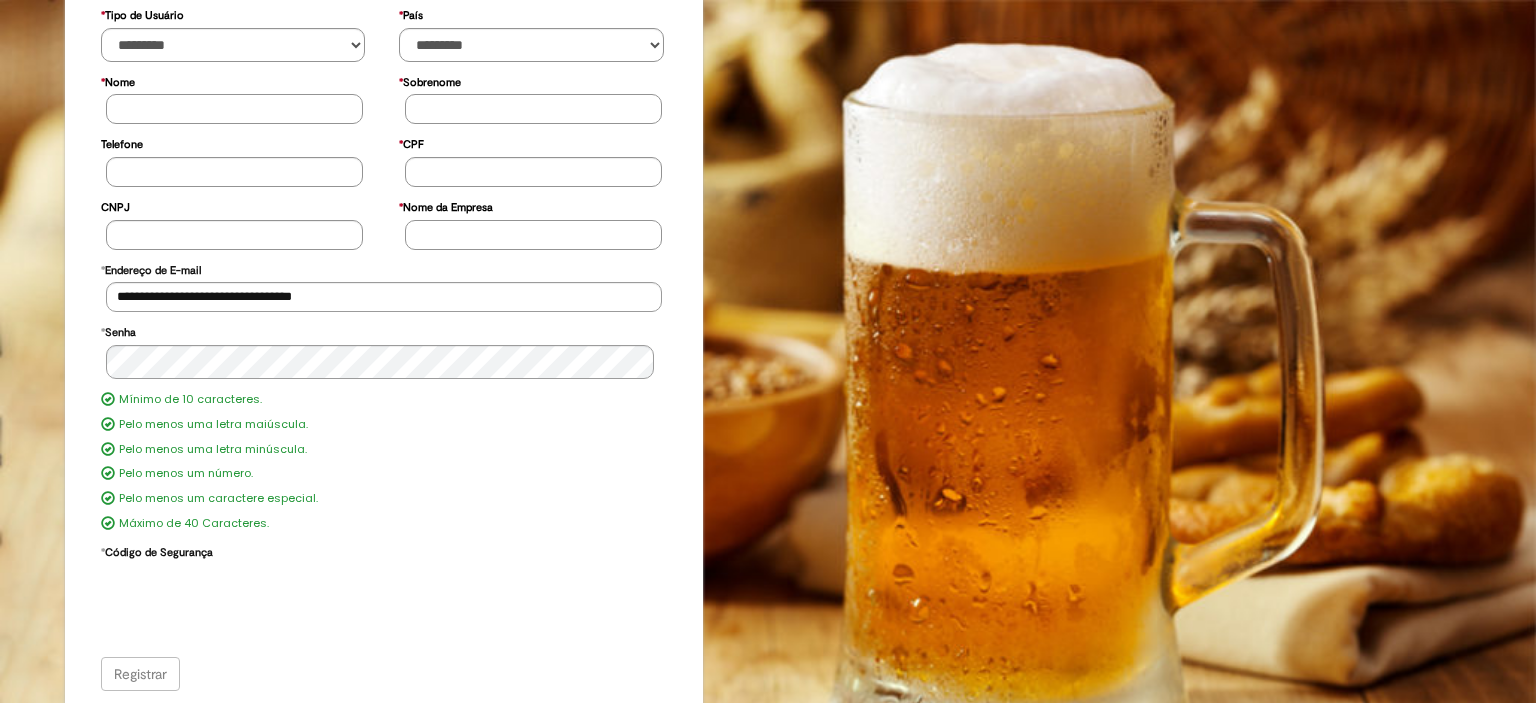 click on "Mínimo de 10 caracteres.   Pelo menos uma letra maiúscula.   Pelo menos uma letra minúscula.   Pelo menos um número.   Pelo menos um caractere especial.   Máximo de 40 Caracteres." at bounding box center [384, 462] 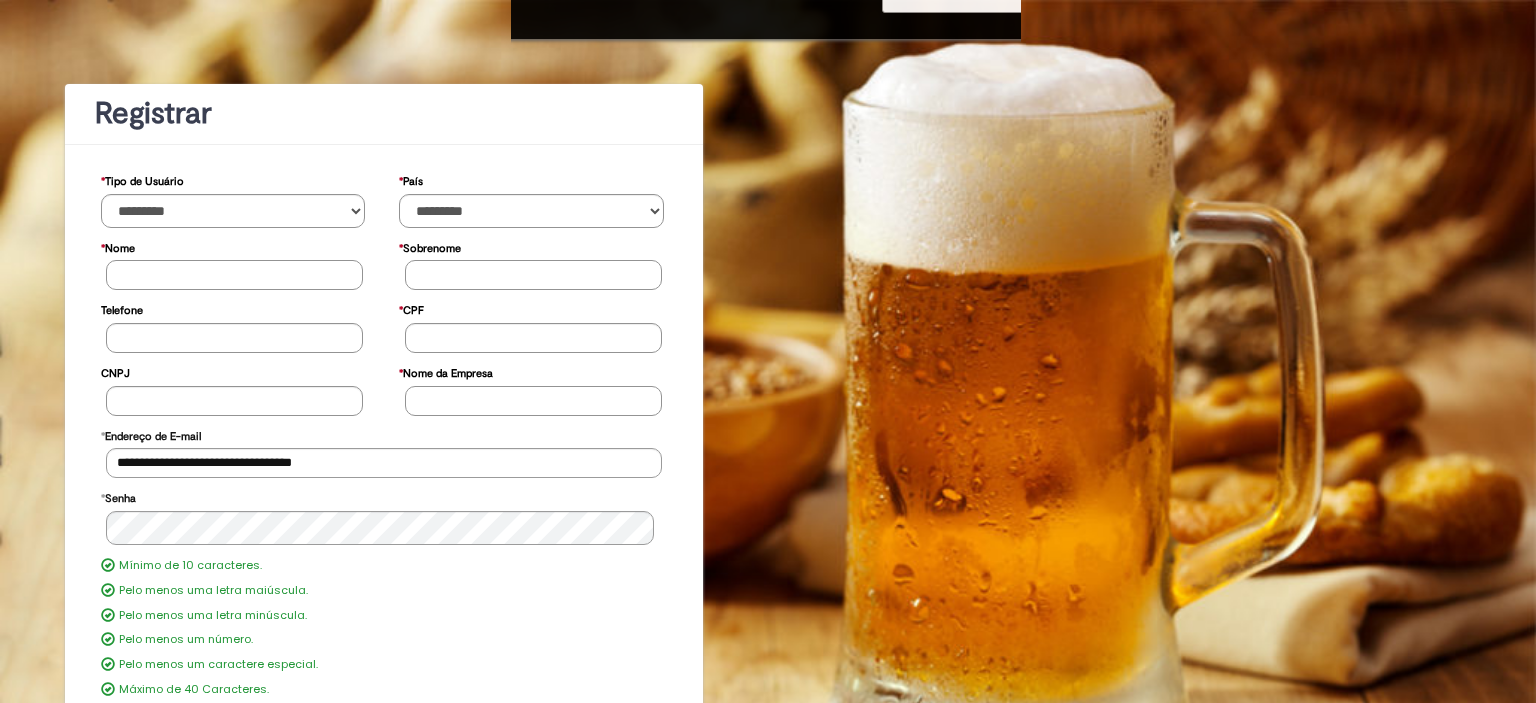 scroll, scrollTop: 0, scrollLeft: 0, axis: both 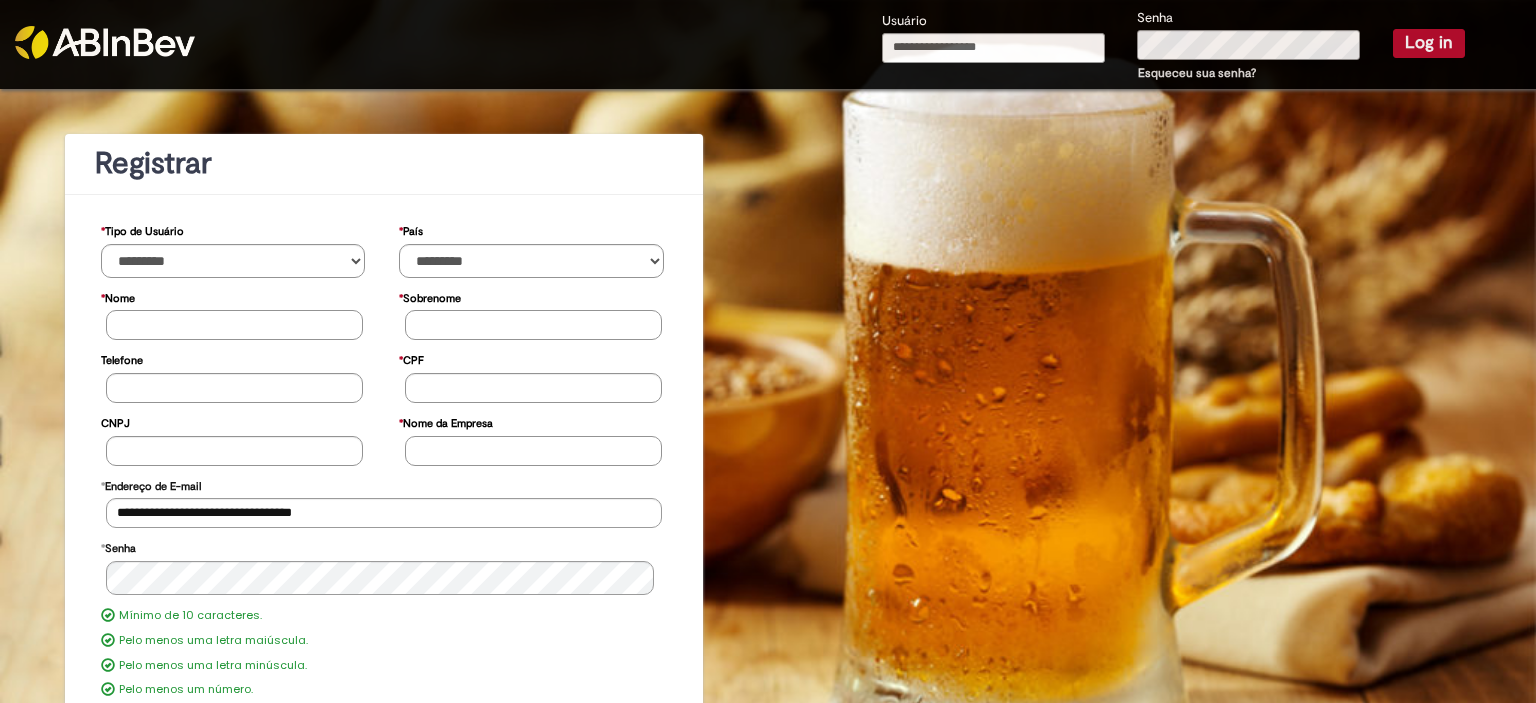 click on "*  Nome" at bounding box center [234, 325] 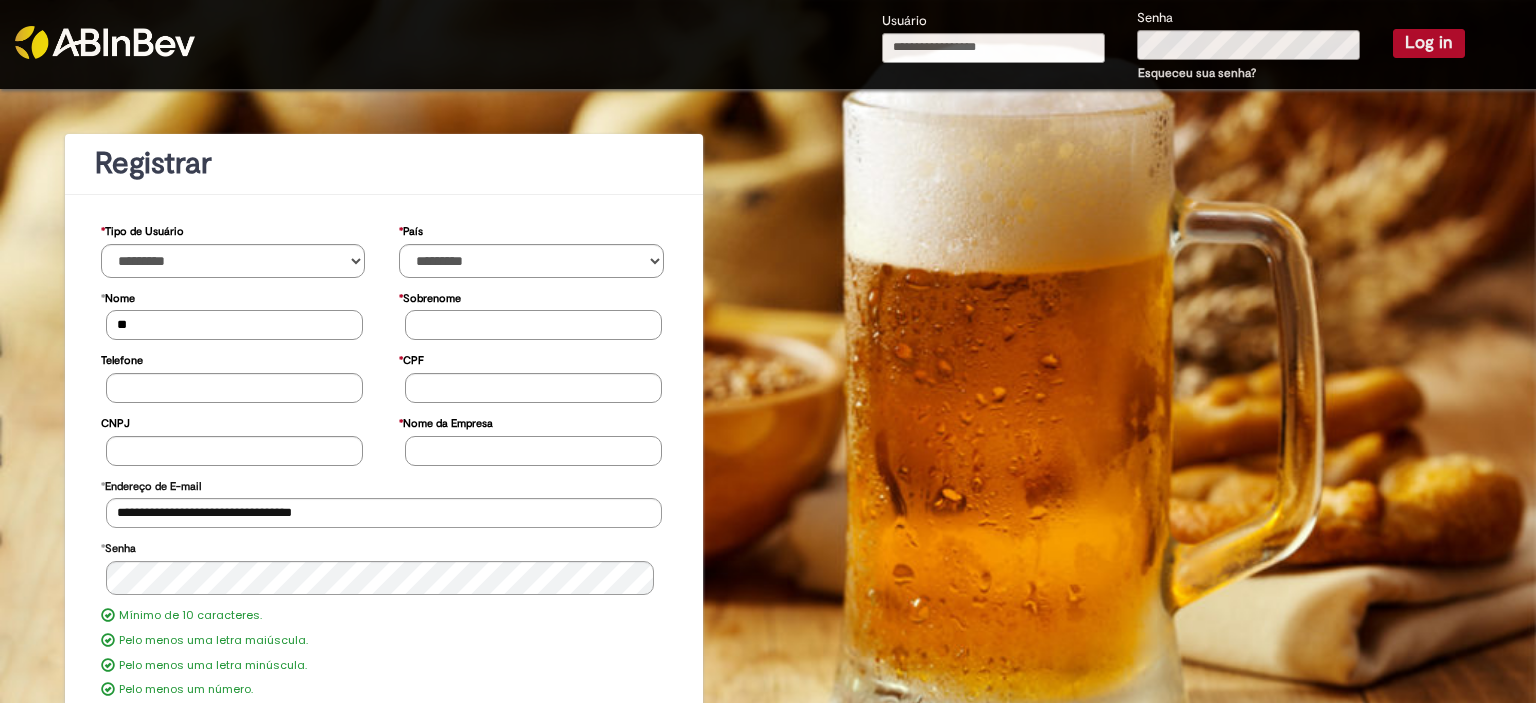 type on "*" 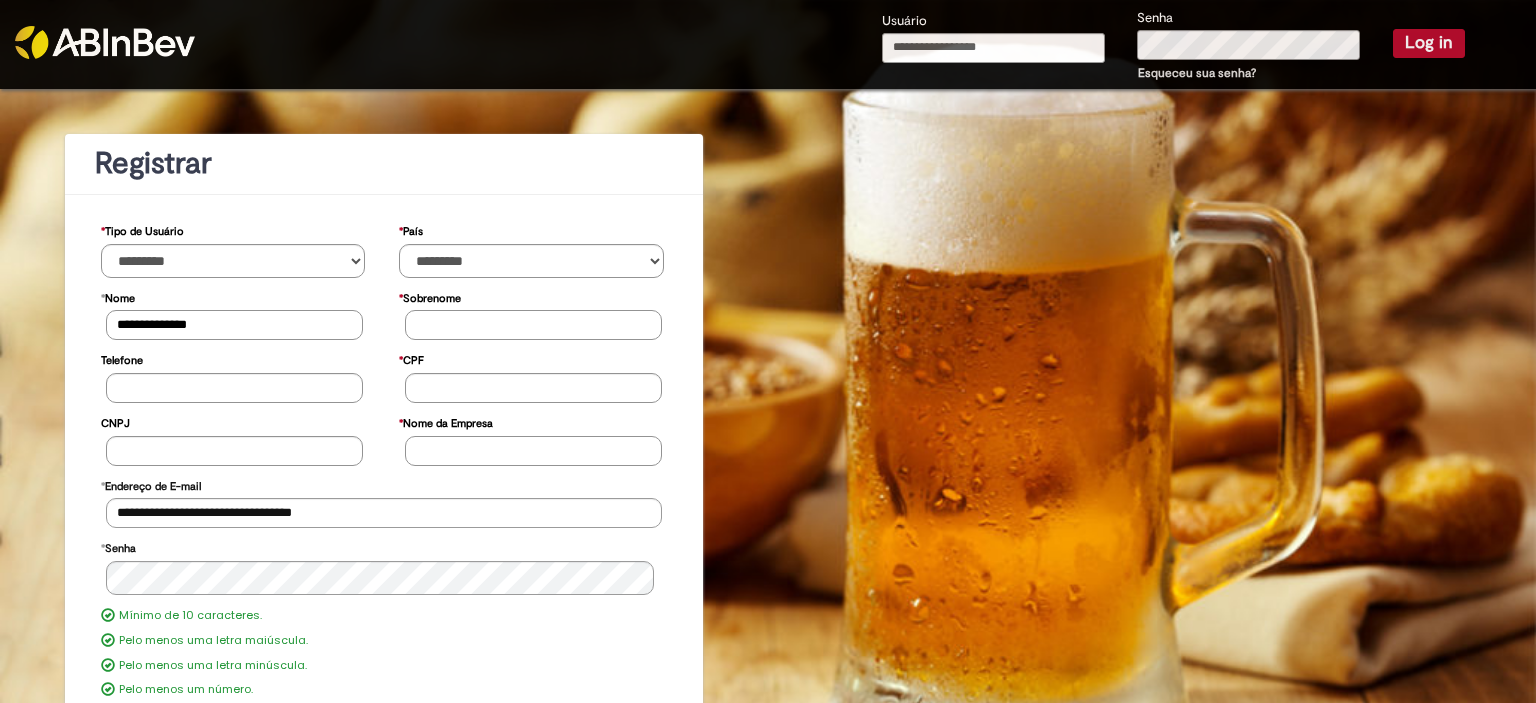 type on "**********" 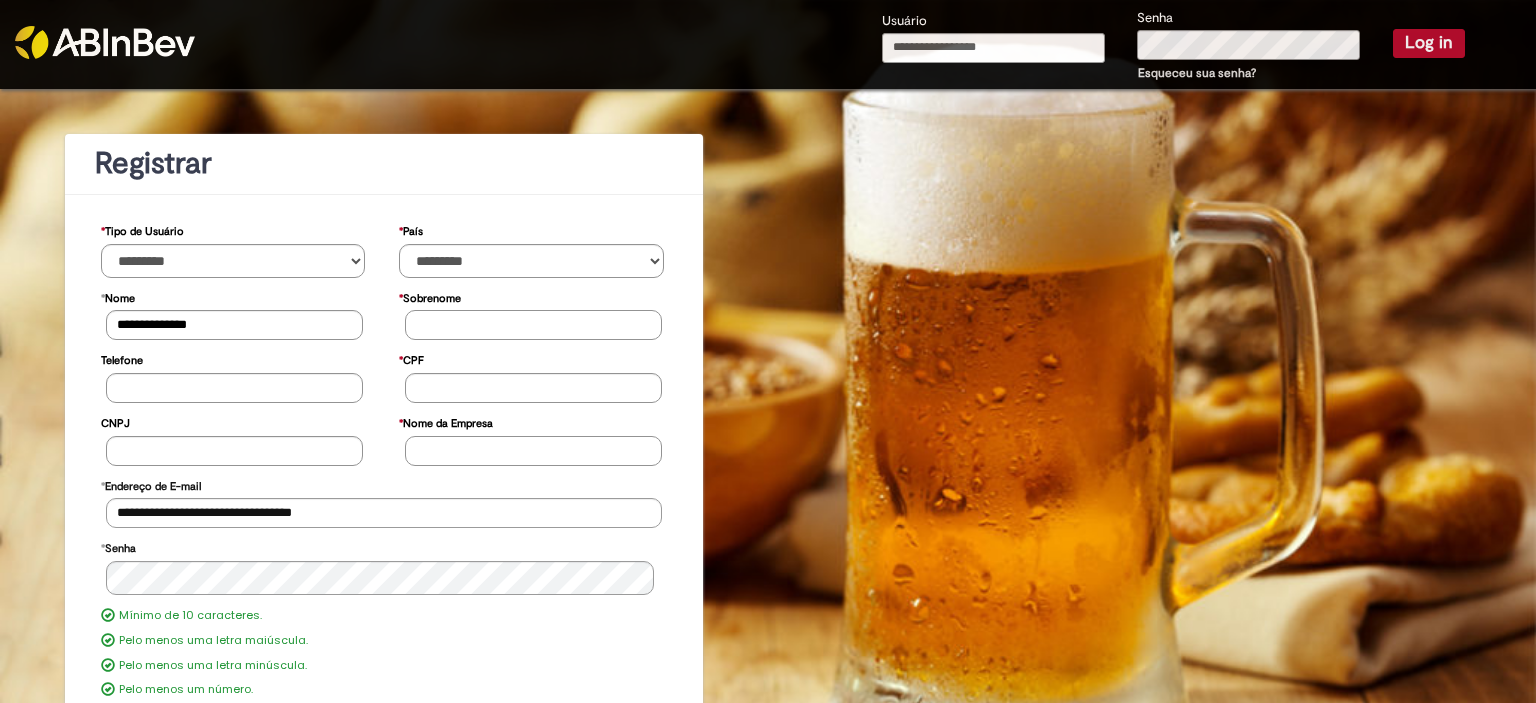 scroll, scrollTop: 216, scrollLeft: 0, axis: vertical 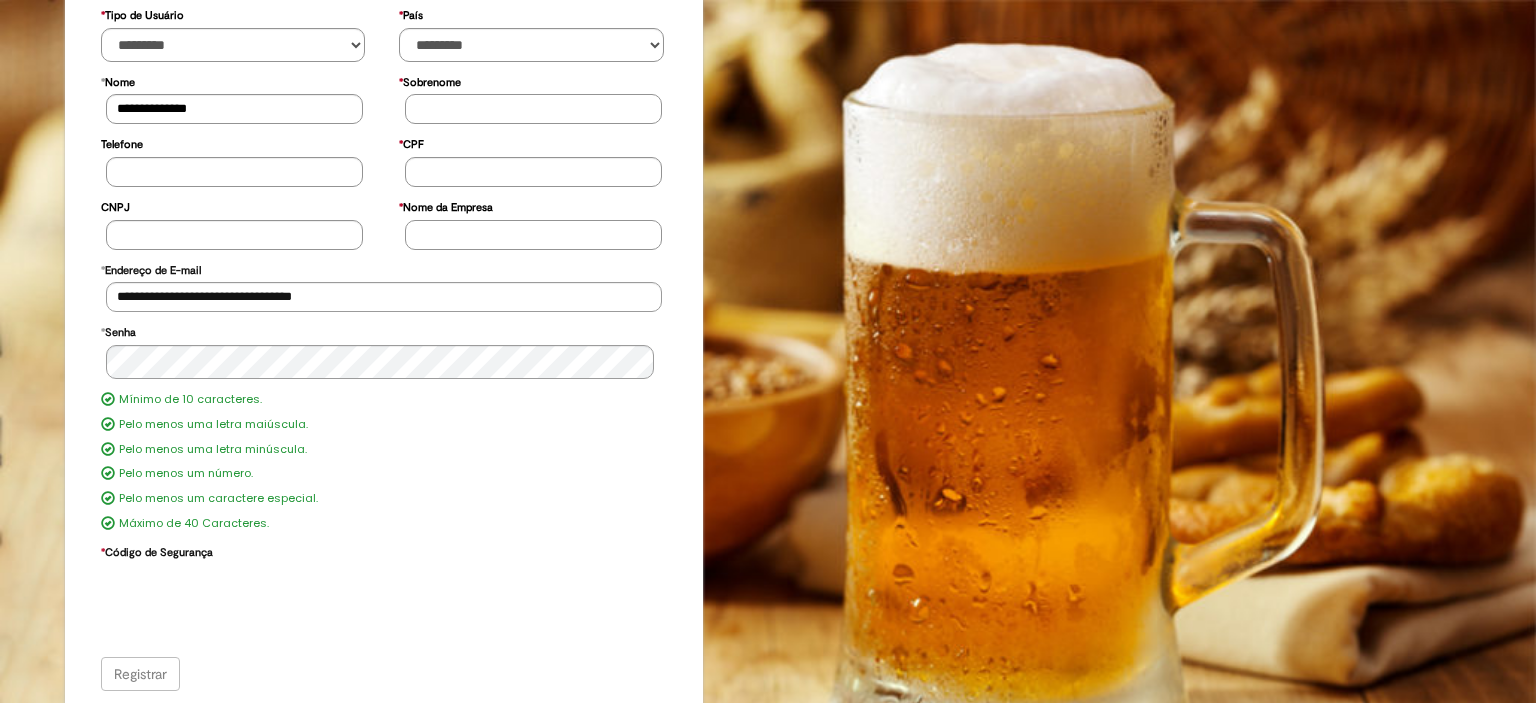 click on "*  Sobrenome" at bounding box center [533, 109] 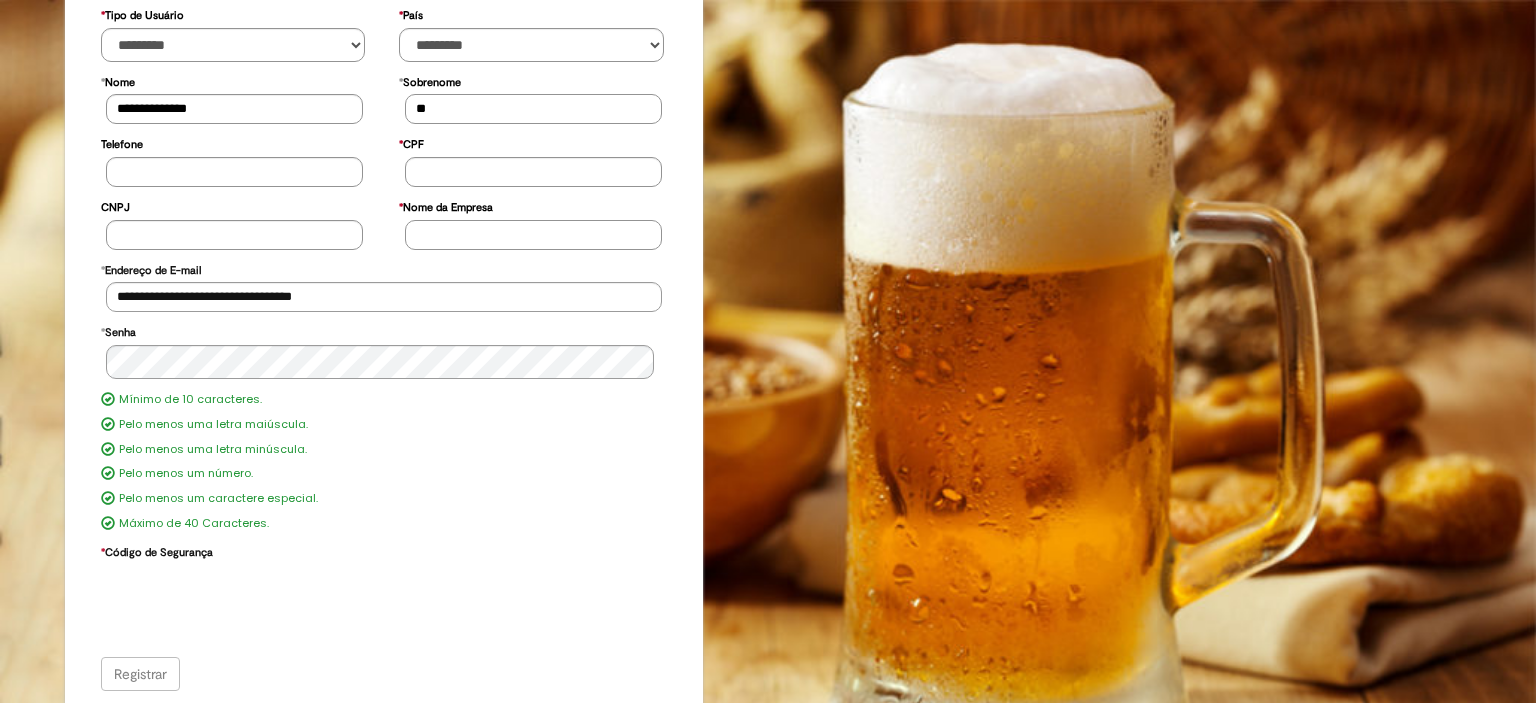 type on "*" 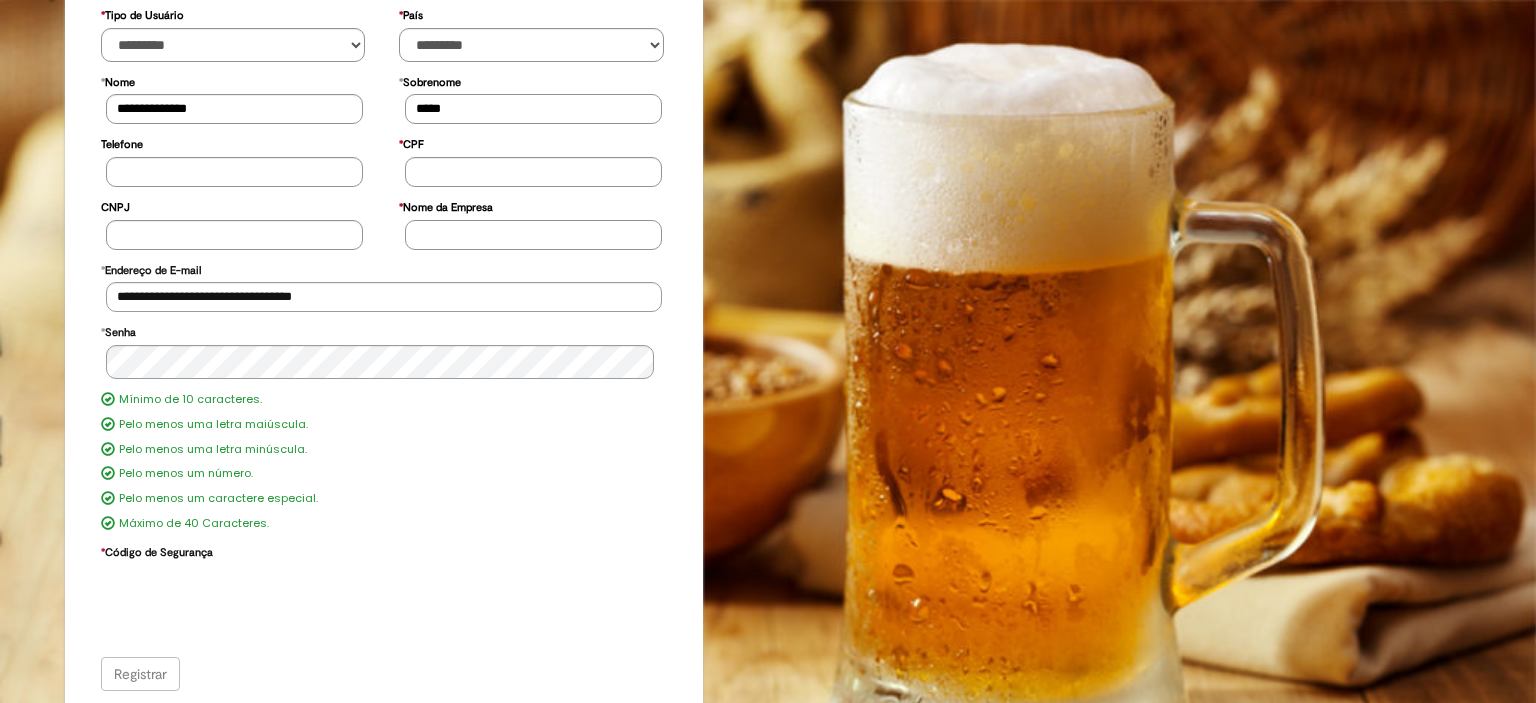 type on "*****" 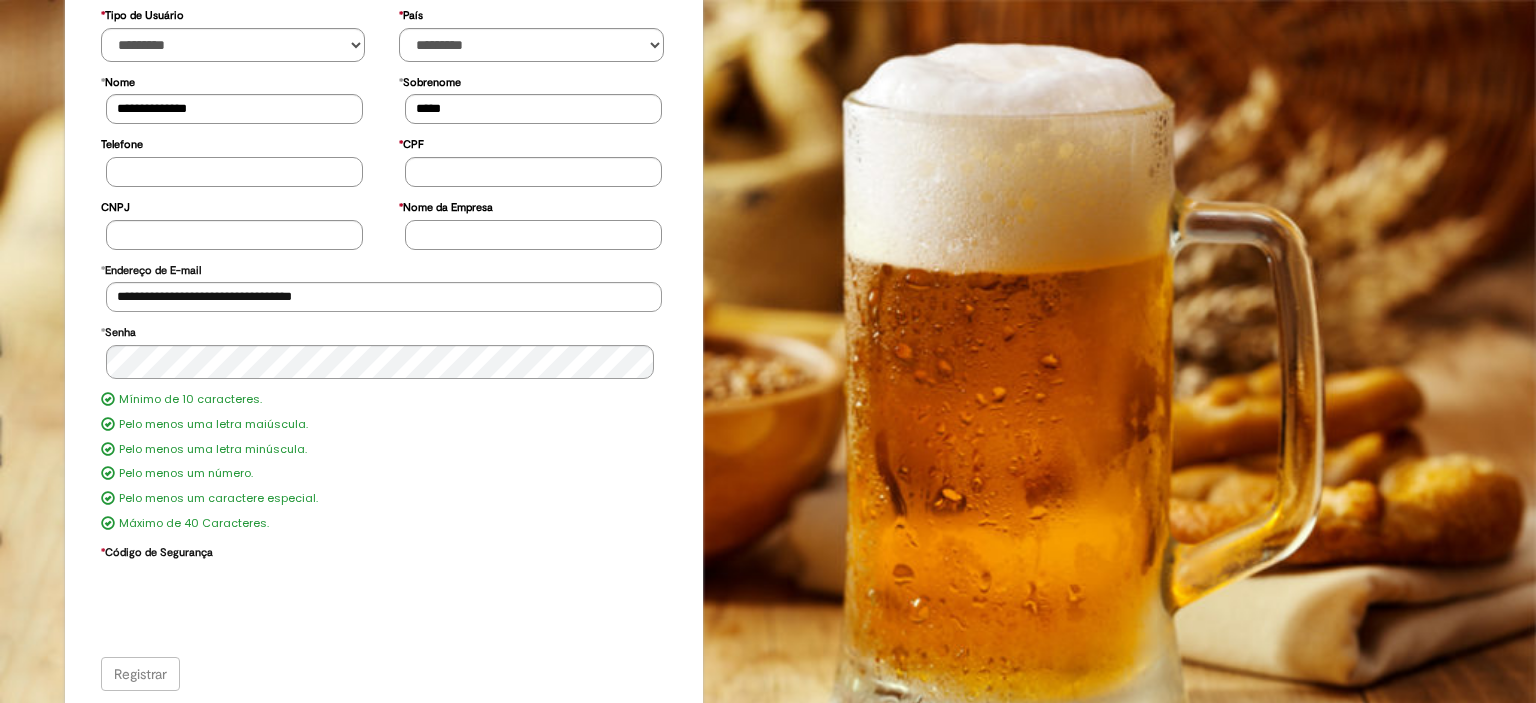 click on "Telefone" at bounding box center (234, 172) 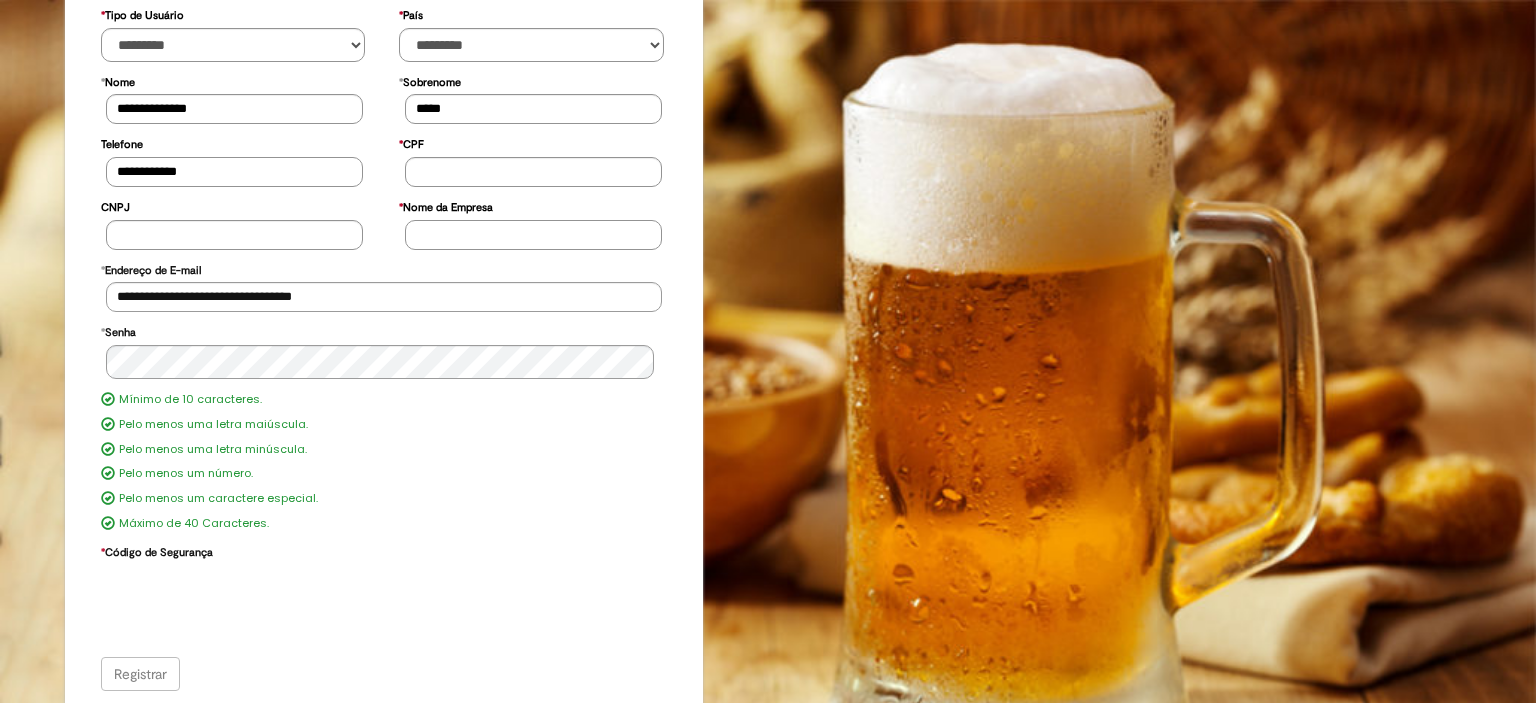 type on "**********" 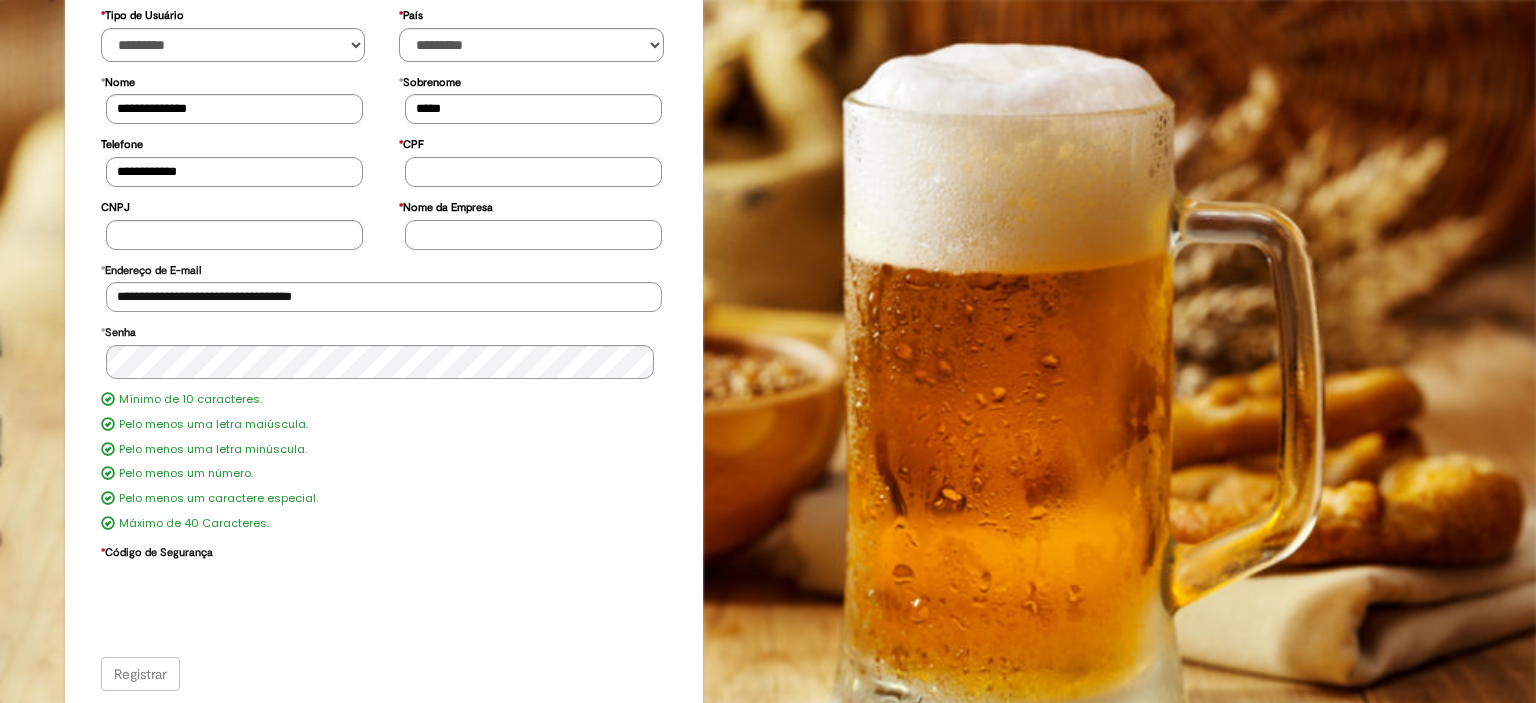 drag, startPoint x: 514, startPoint y: 166, endPoint x: 526, endPoint y: 164, distance: 12.165525 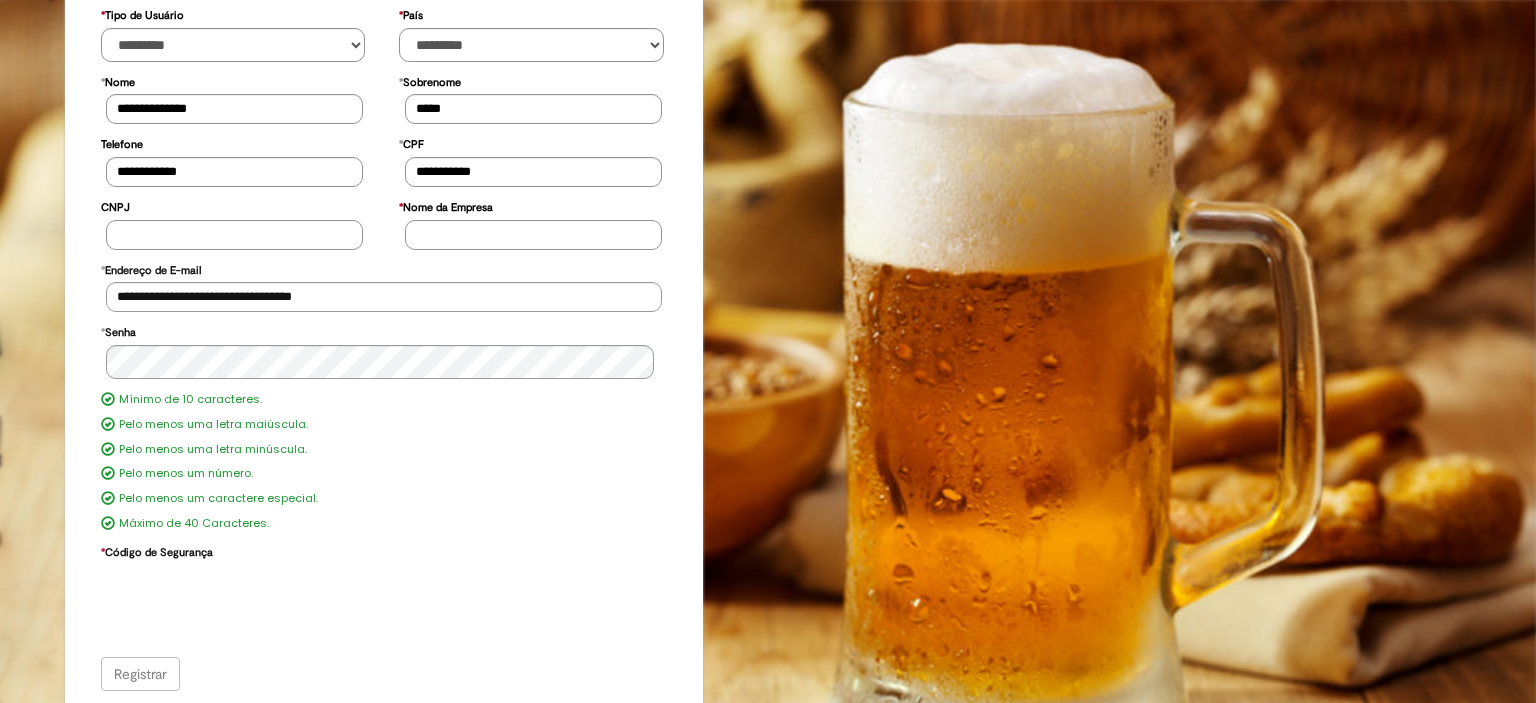 click on "CNPJ" at bounding box center [234, 235] 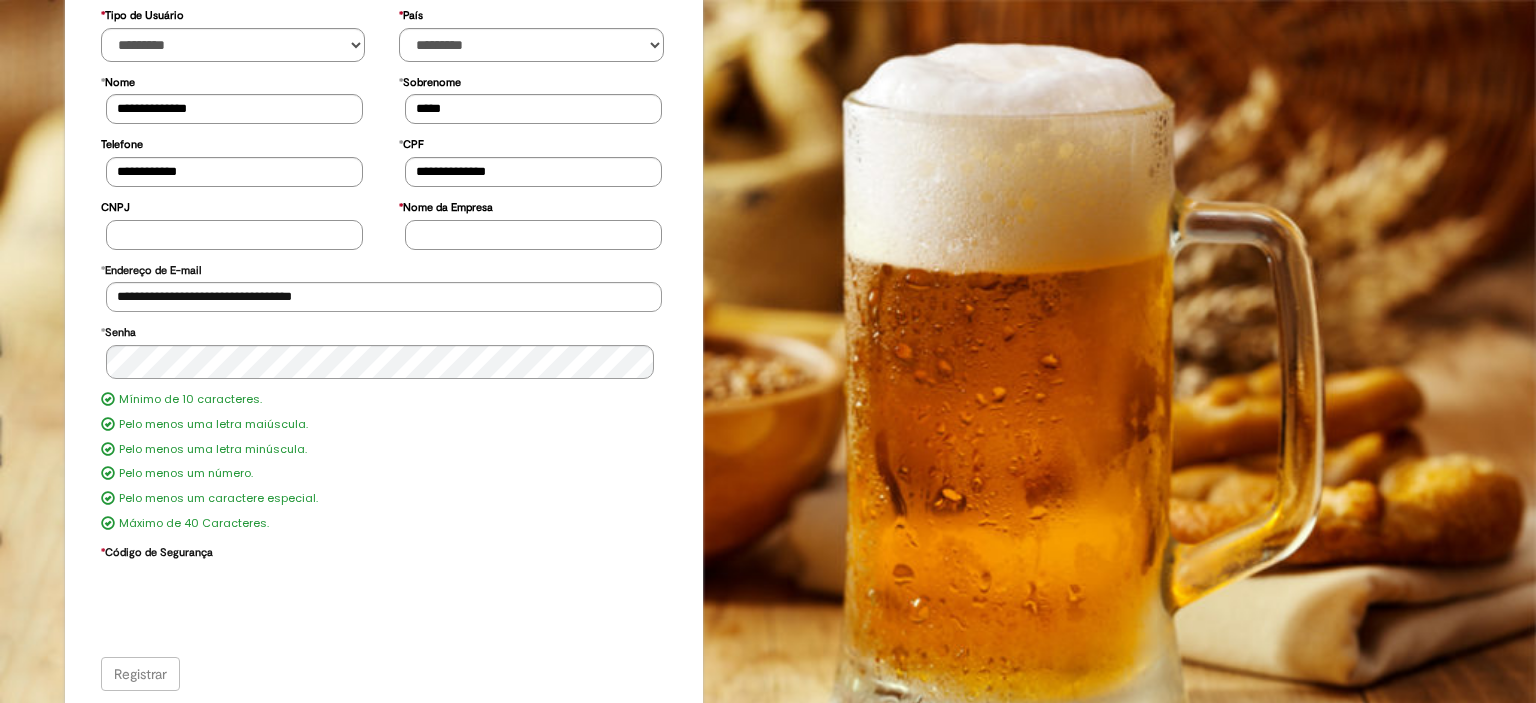click on "CNPJ" at bounding box center (234, 235) 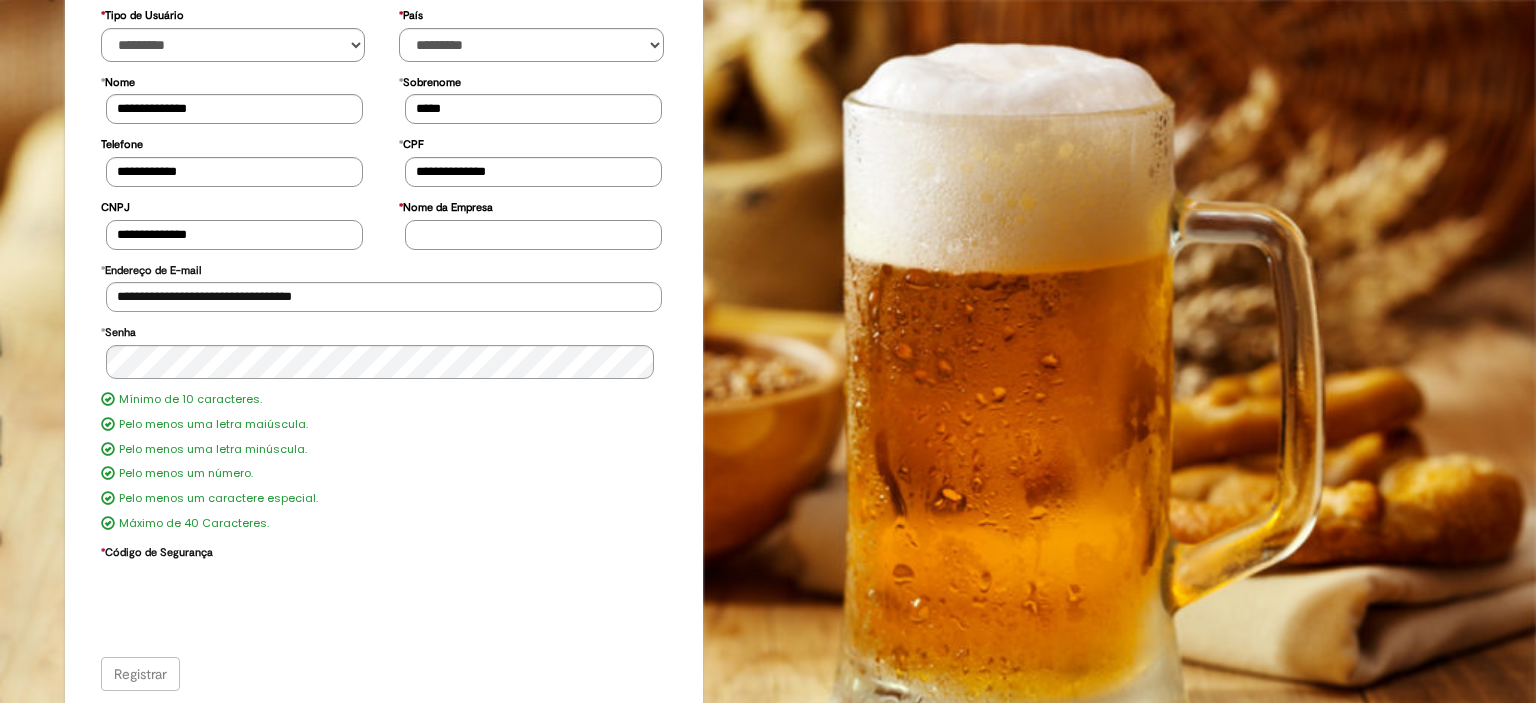 type on "**********" 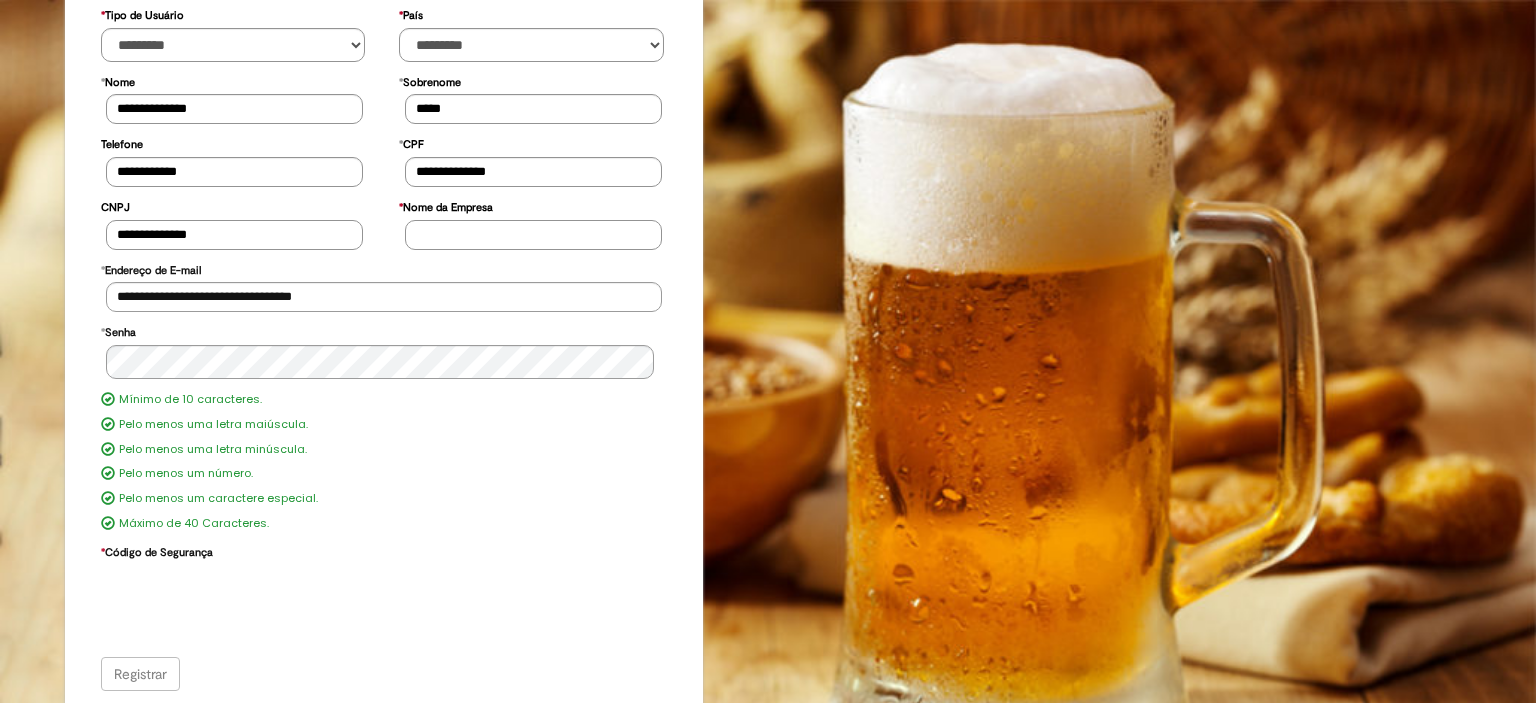 click on "**********" at bounding box center [234, 235] 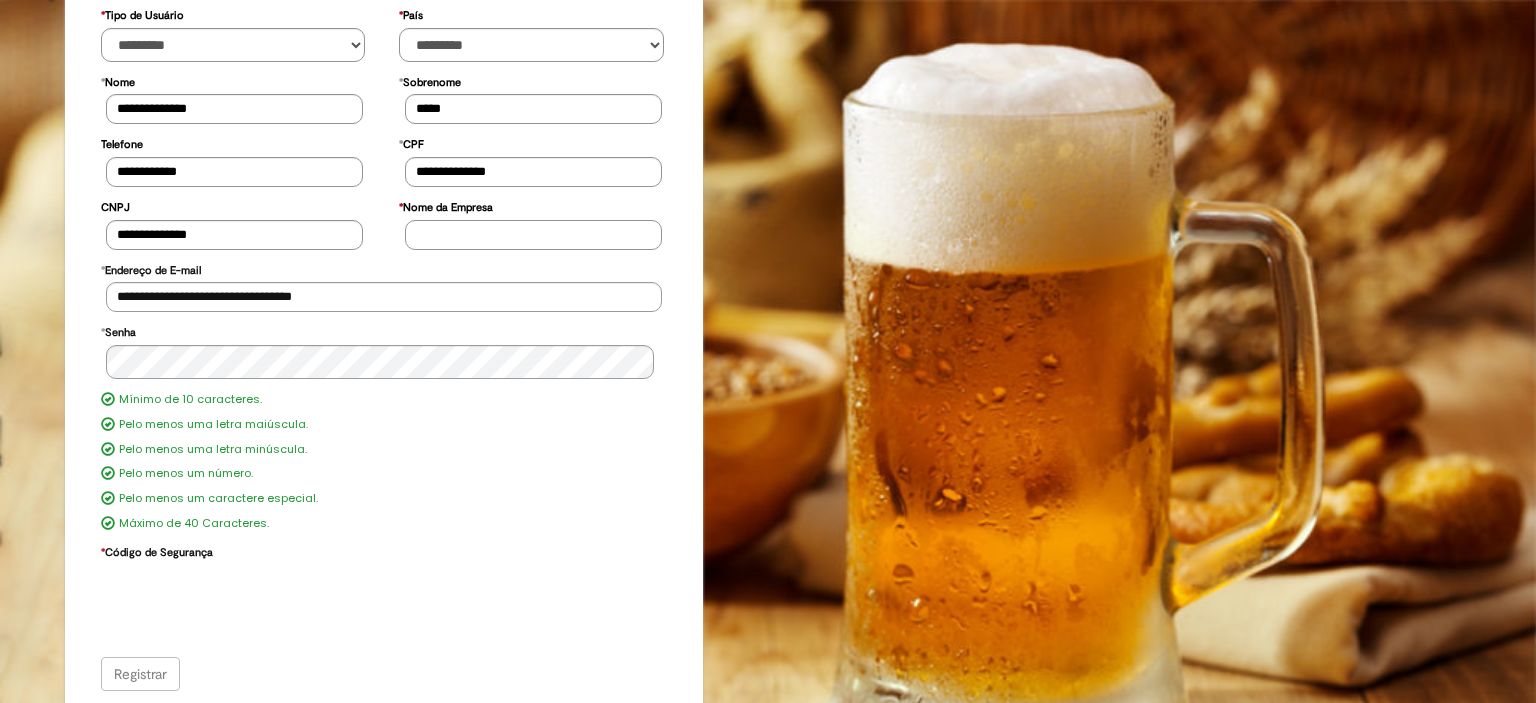 click on "*  Nome da Empresa" at bounding box center [533, 235] 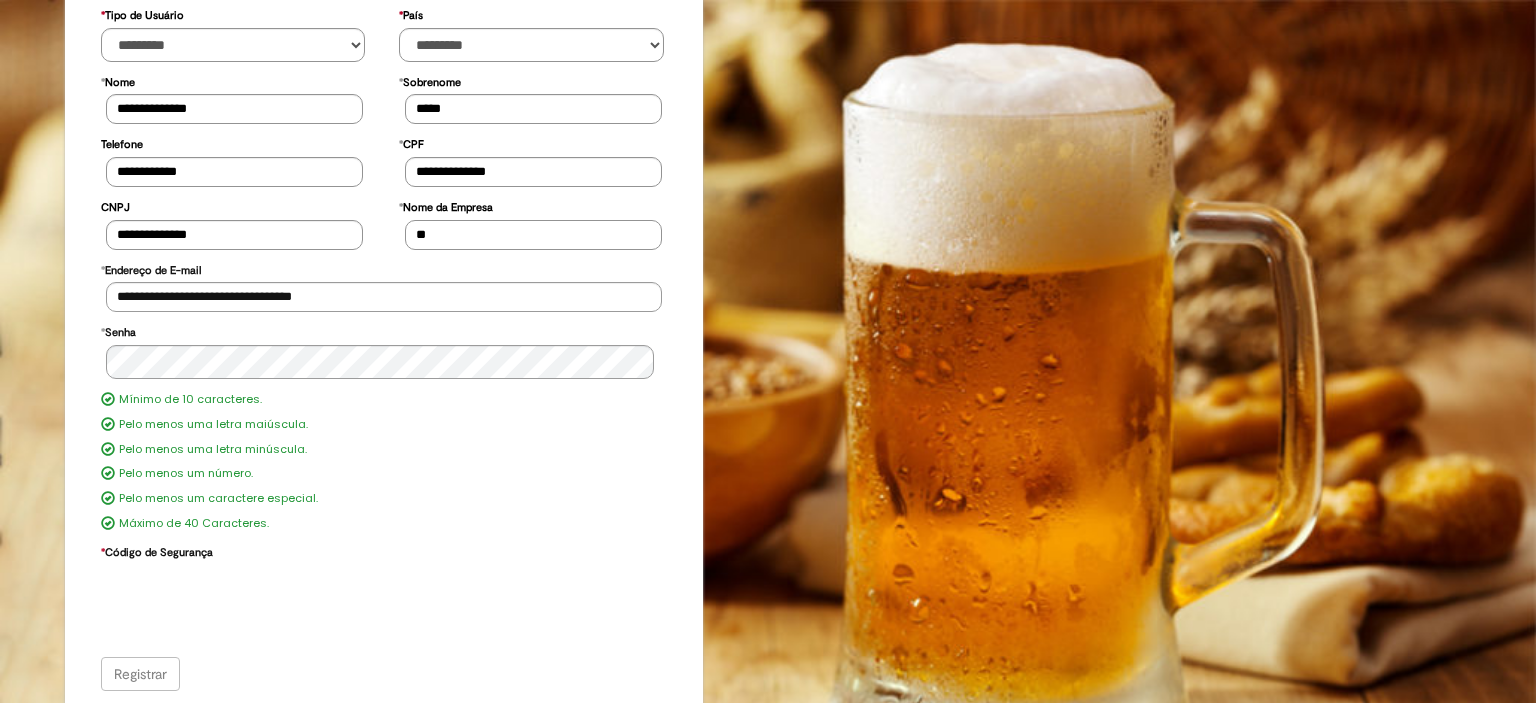 type on "*" 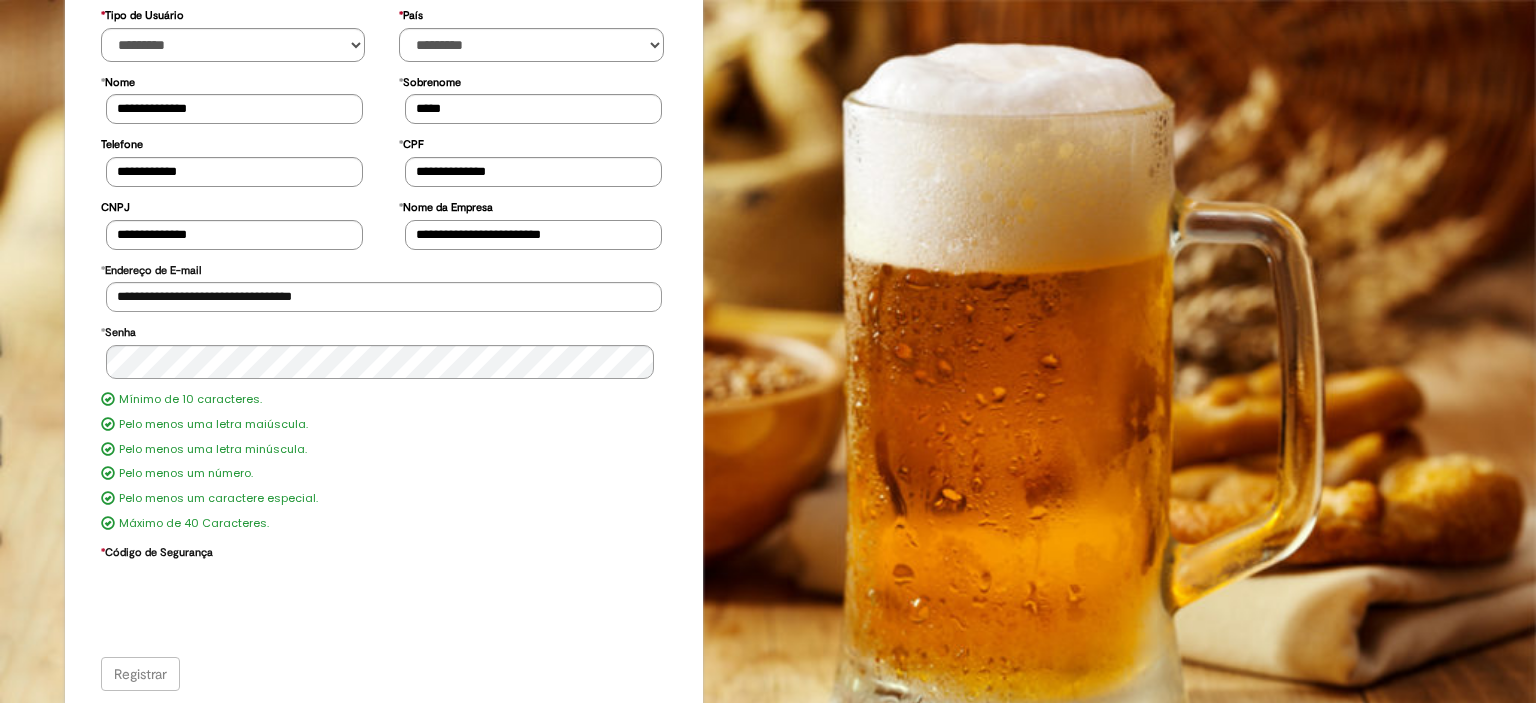 type on "**********" 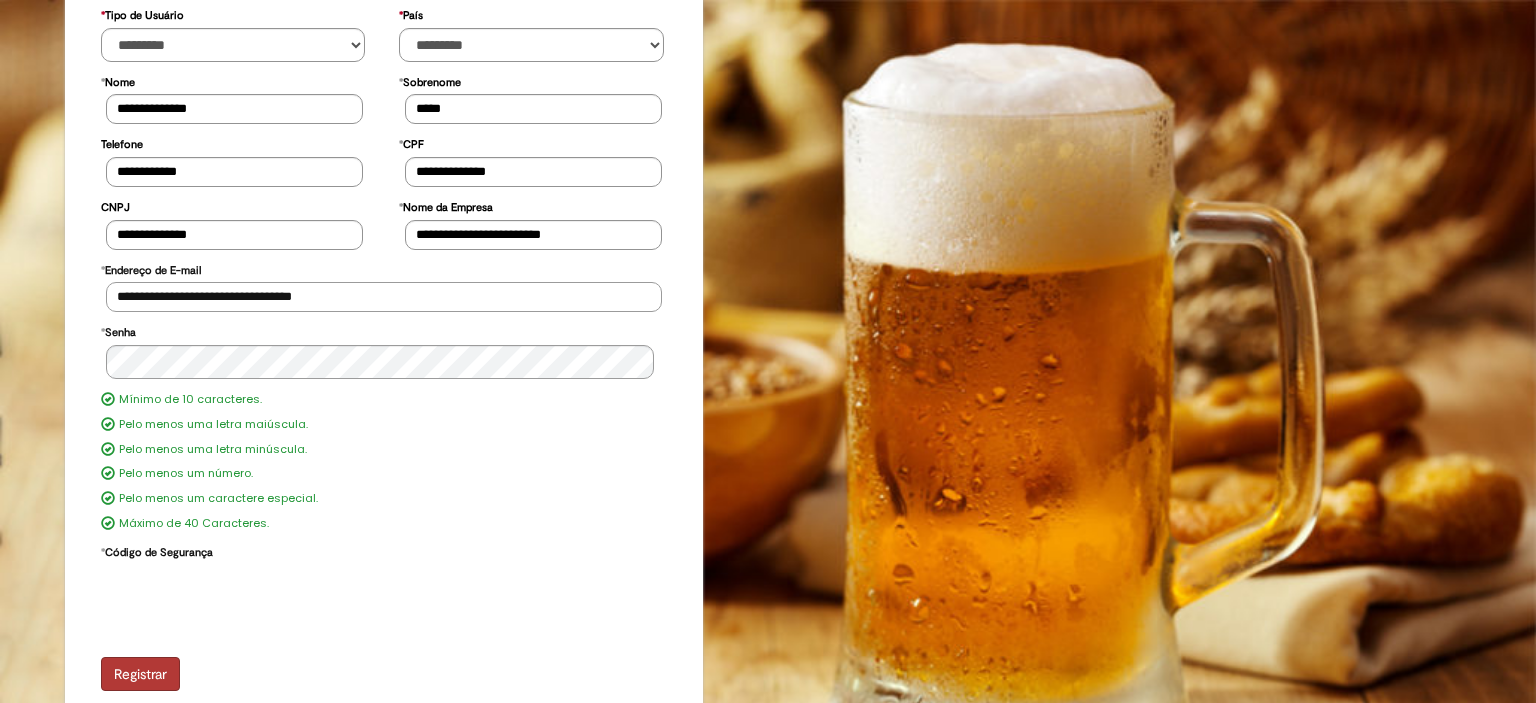 drag, startPoint x: 350, startPoint y: 296, endPoint x: 65, endPoint y: 314, distance: 285.56784 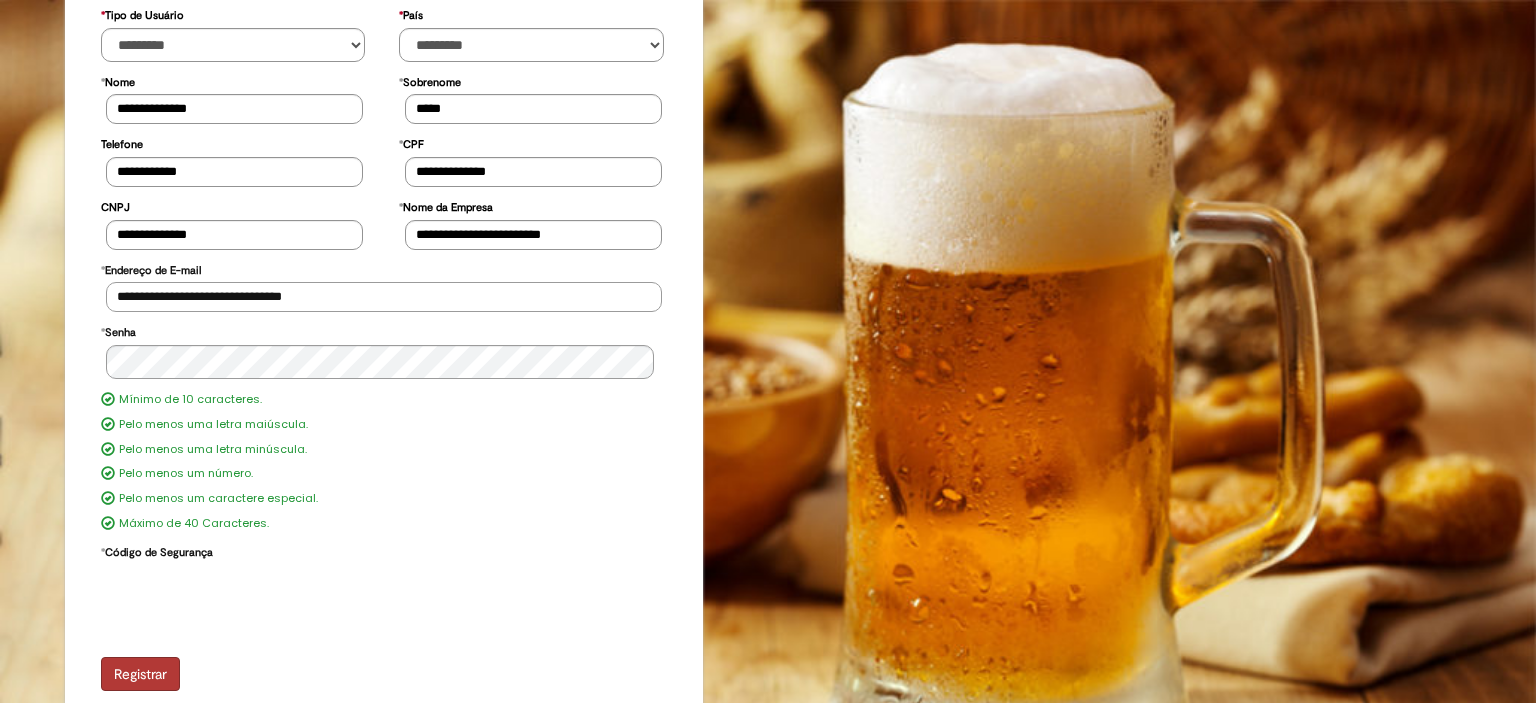 type on "**********" 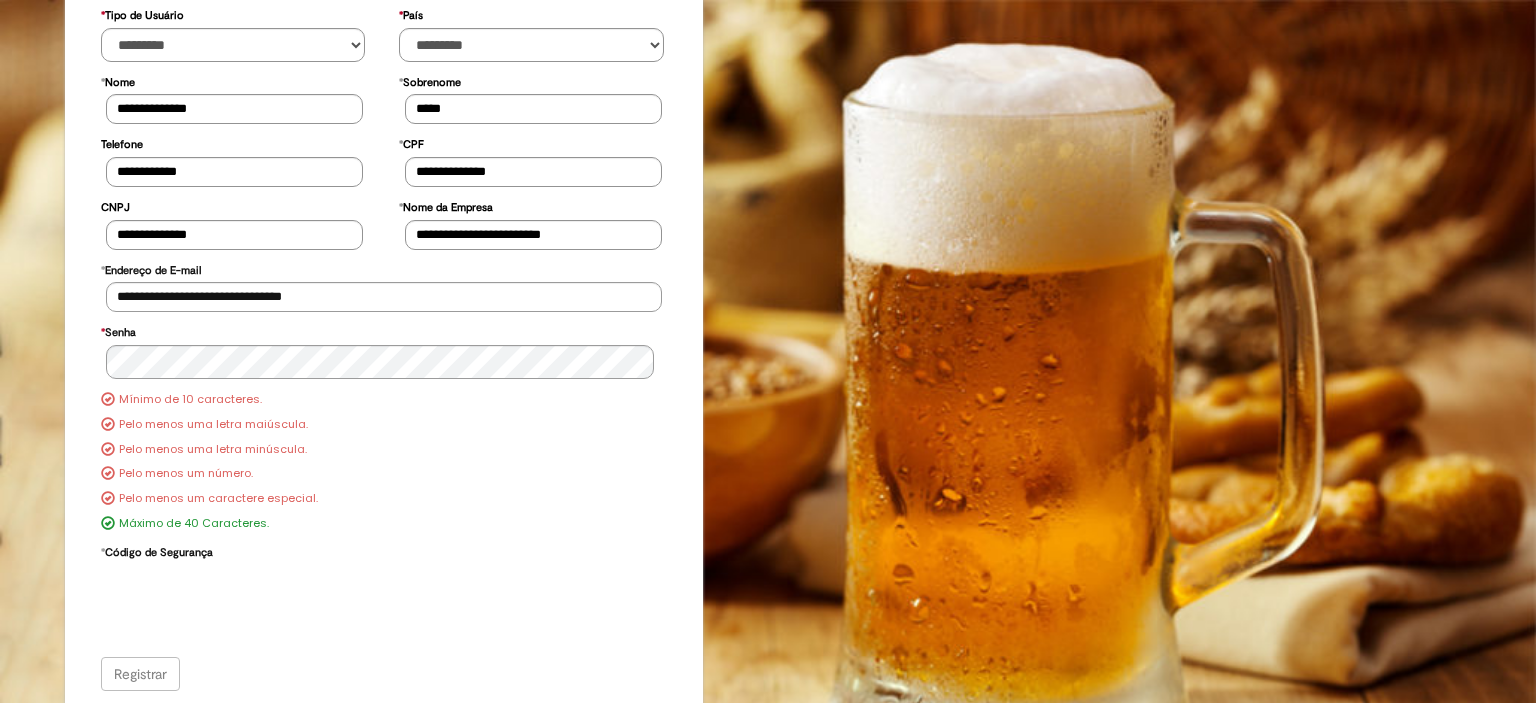 click on "Mínimo de 10 caracteres.   Pelo menos uma letra maiúscula.   Pelo menos uma letra minúscula.   Pelo menos um número.   Pelo menos um caractere especial.   Máximo de 40 Caracteres." at bounding box center (384, 462) 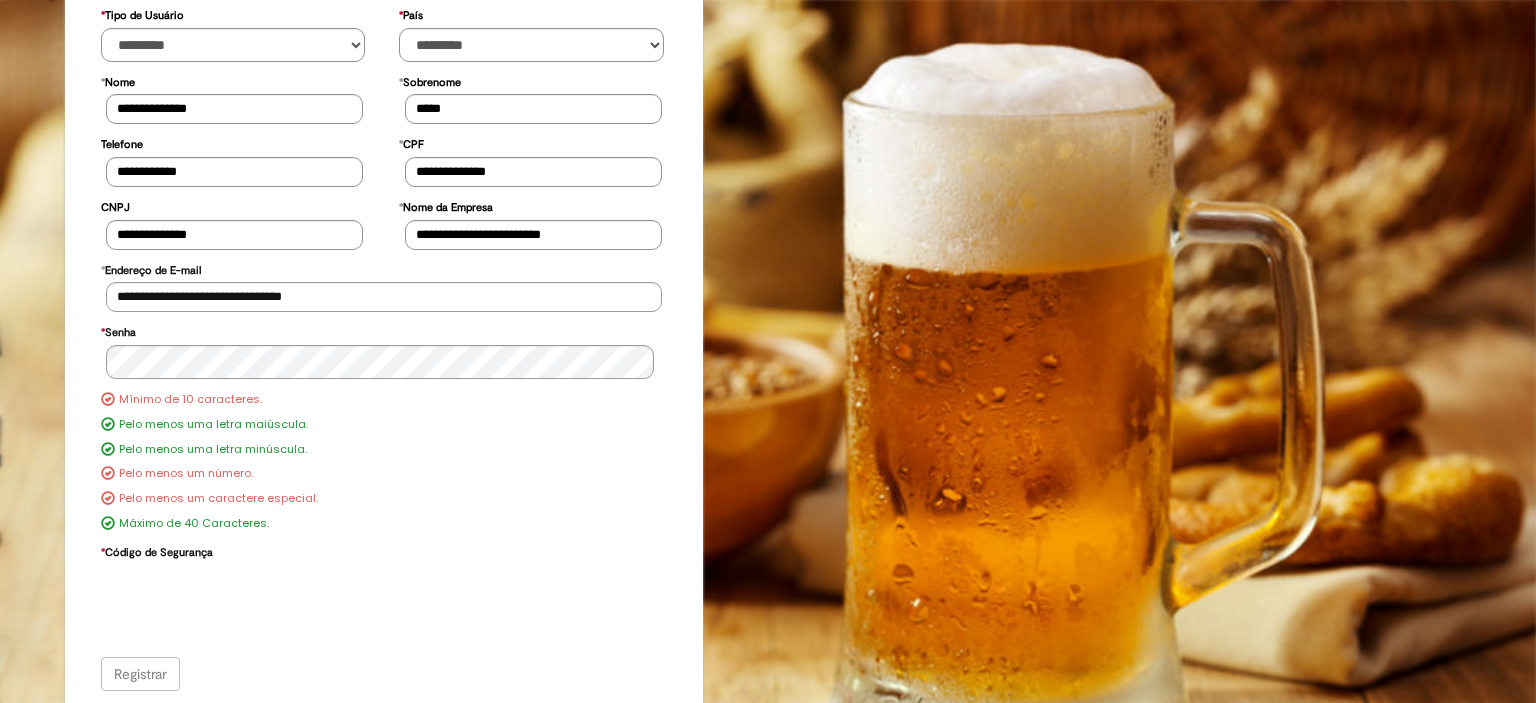click on "Mínimo de 10 caracteres.   Pelo menos uma letra maiúscula.   Pelo menos uma letra minúscula.   Pelo menos um número.   Pelo menos um caractere especial.   Máximo de 40 Caracteres." at bounding box center (384, 462) 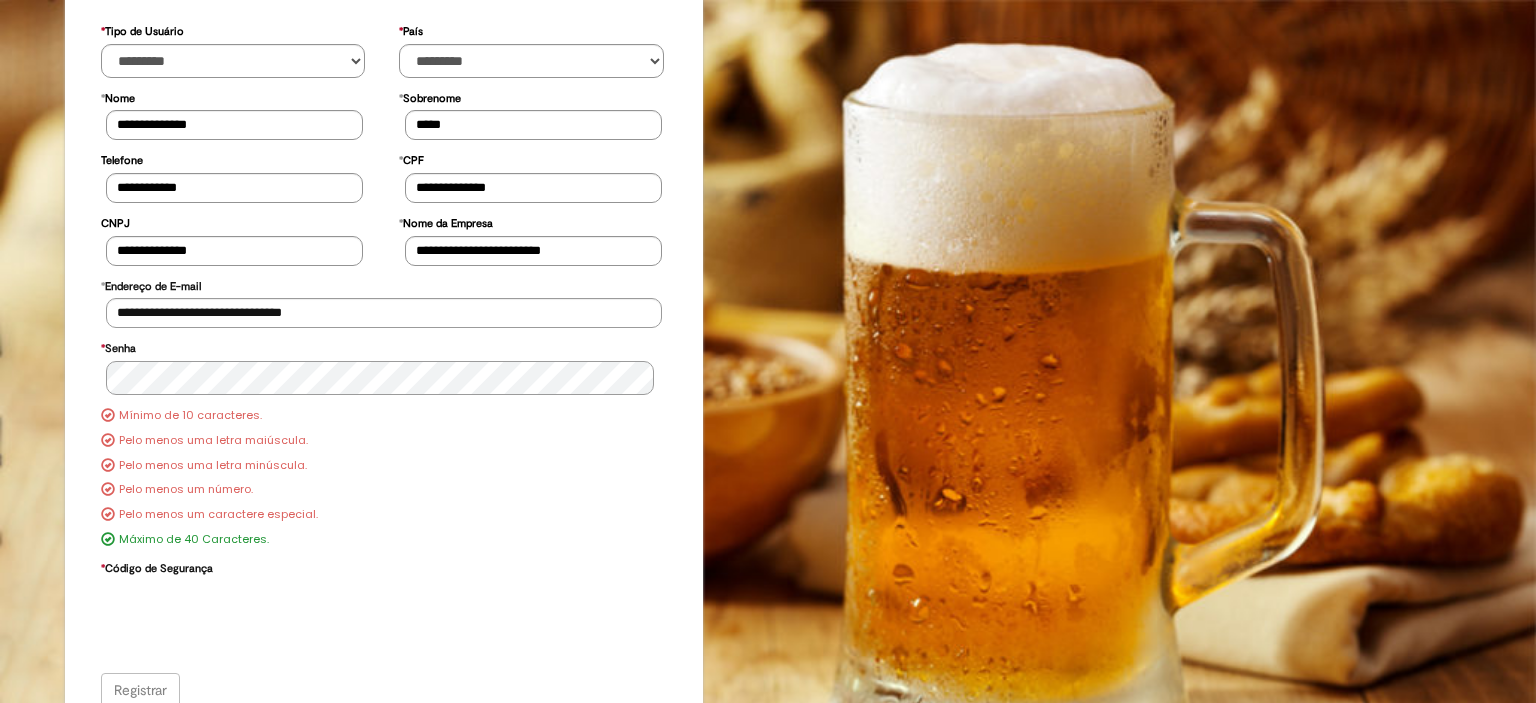scroll, scrollTop: 216, scrollLeft: 0, axis: vertical 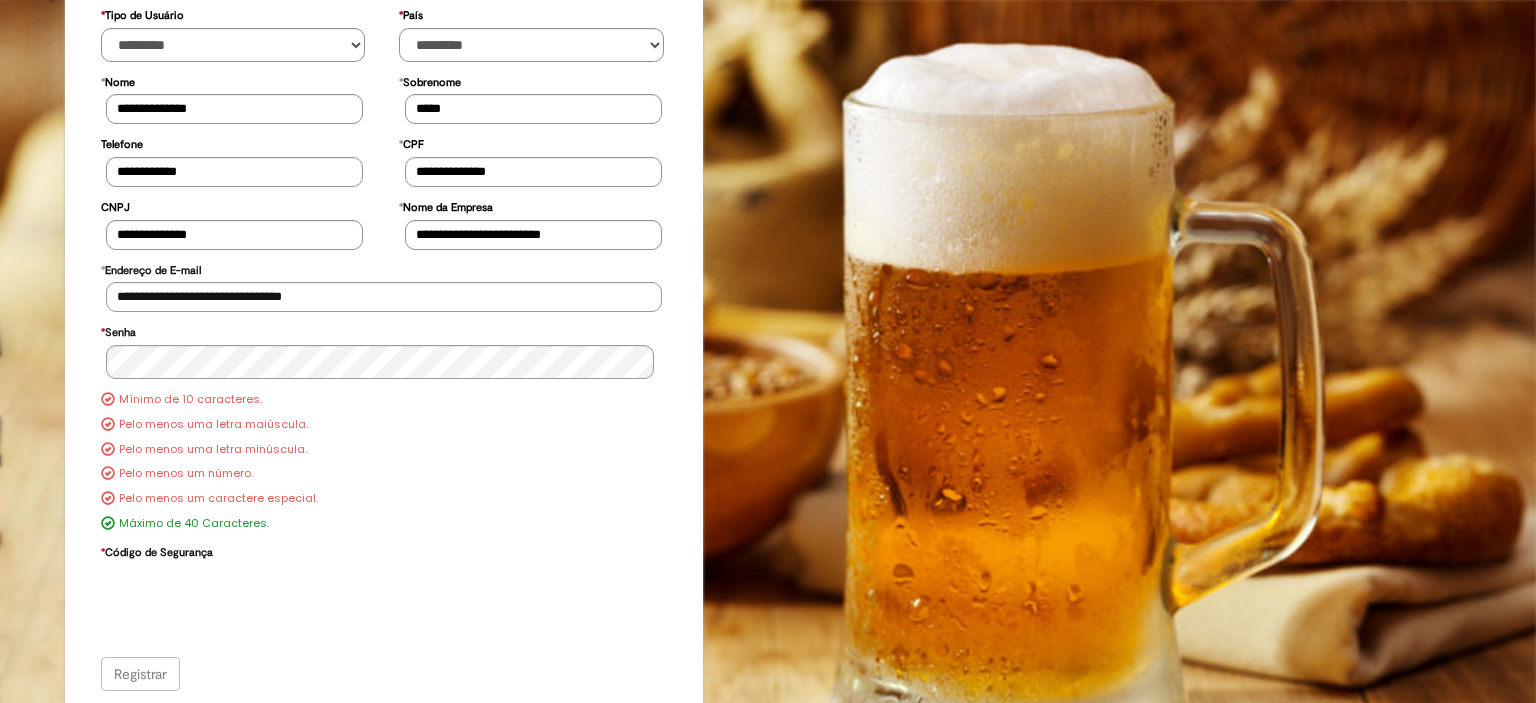 click on "Registrar" at bounding box center (384, 674) 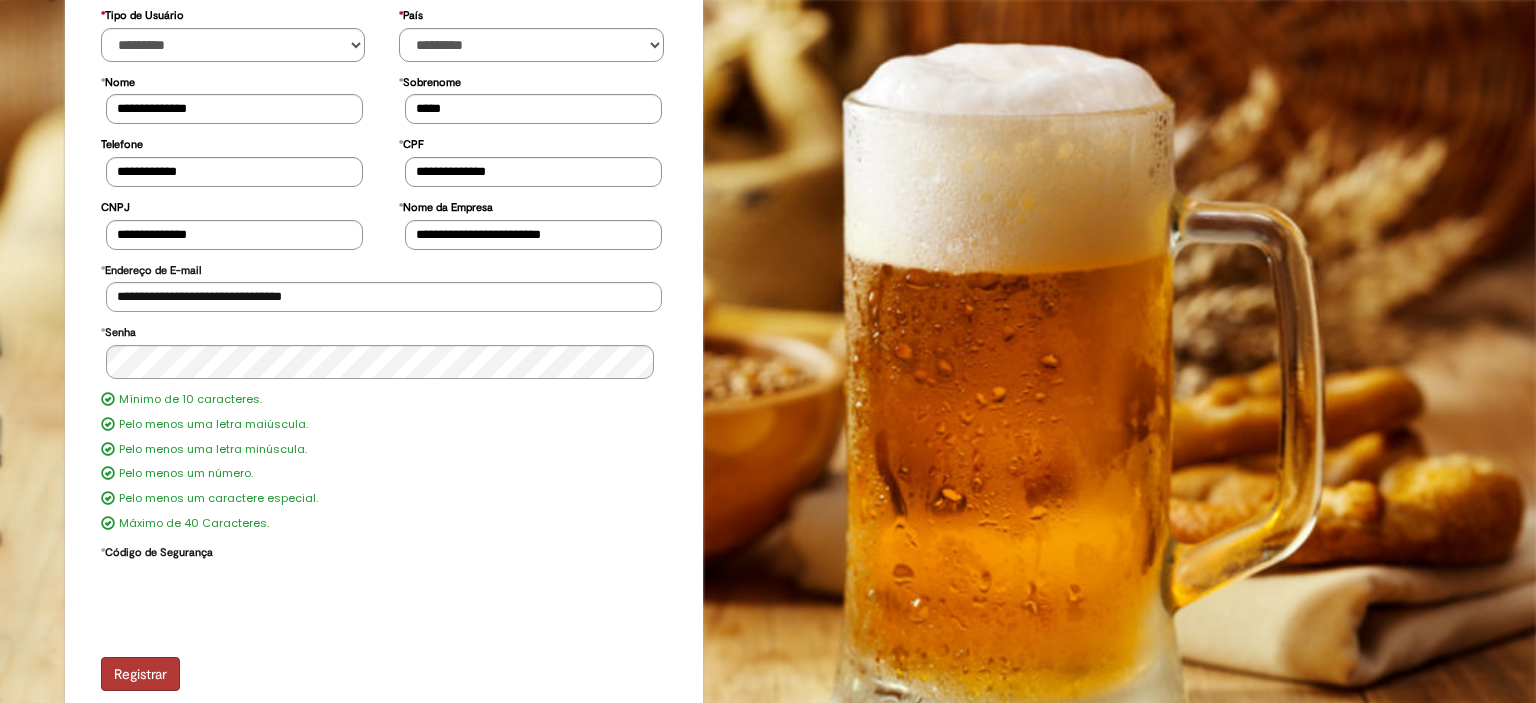 click on "Registrar" at bounding box center [140, 674] 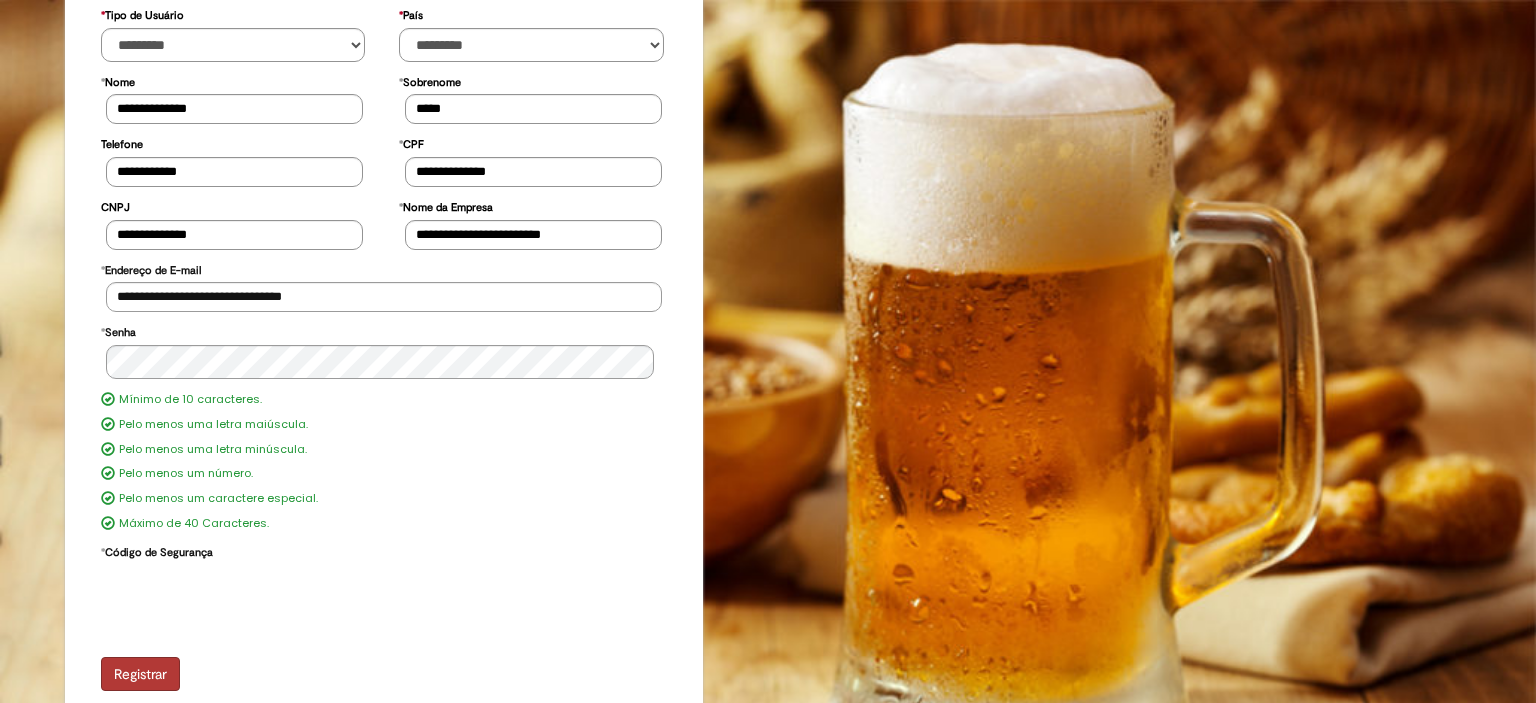 scroll, scrollTop: 256, scrollLeft: 0, axis: vertical 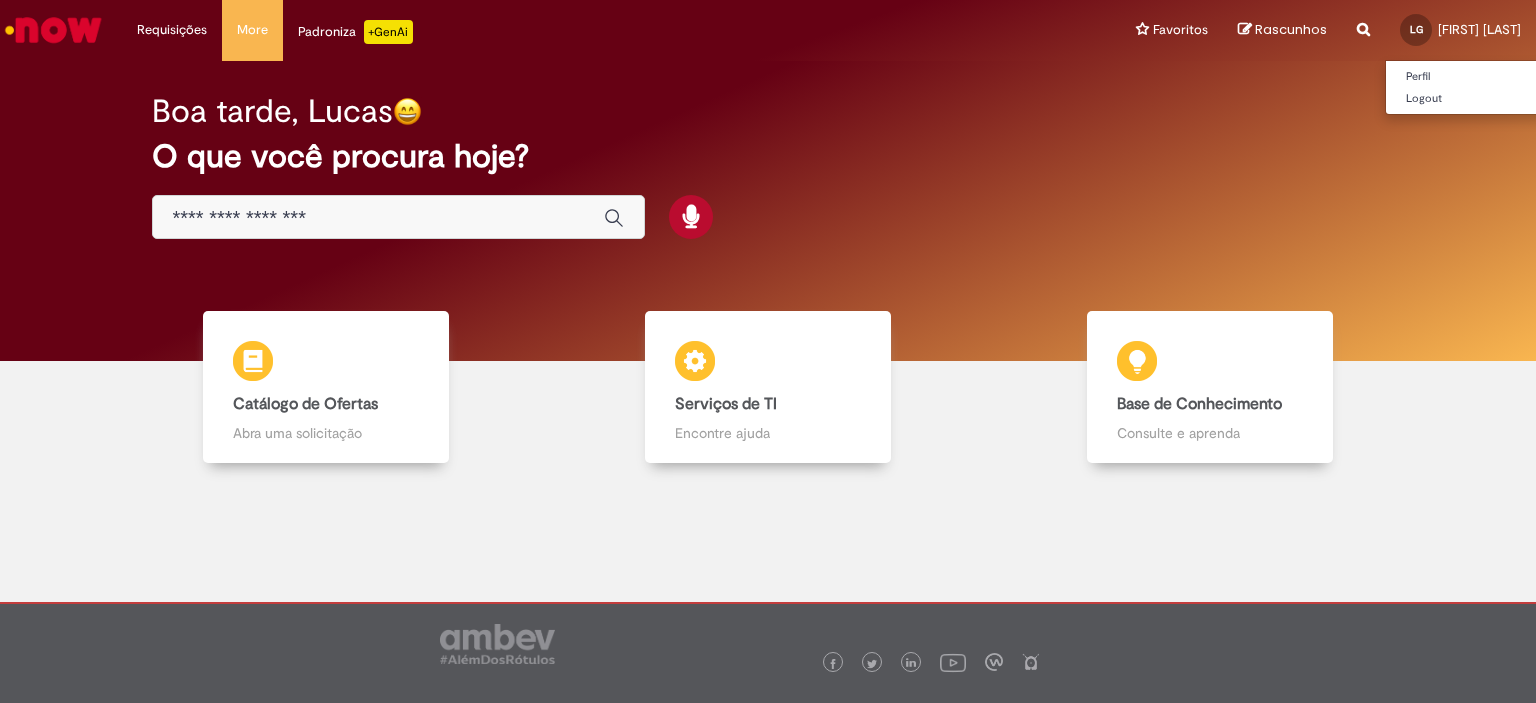 click on "LG" at bounding box center (1416, 30) 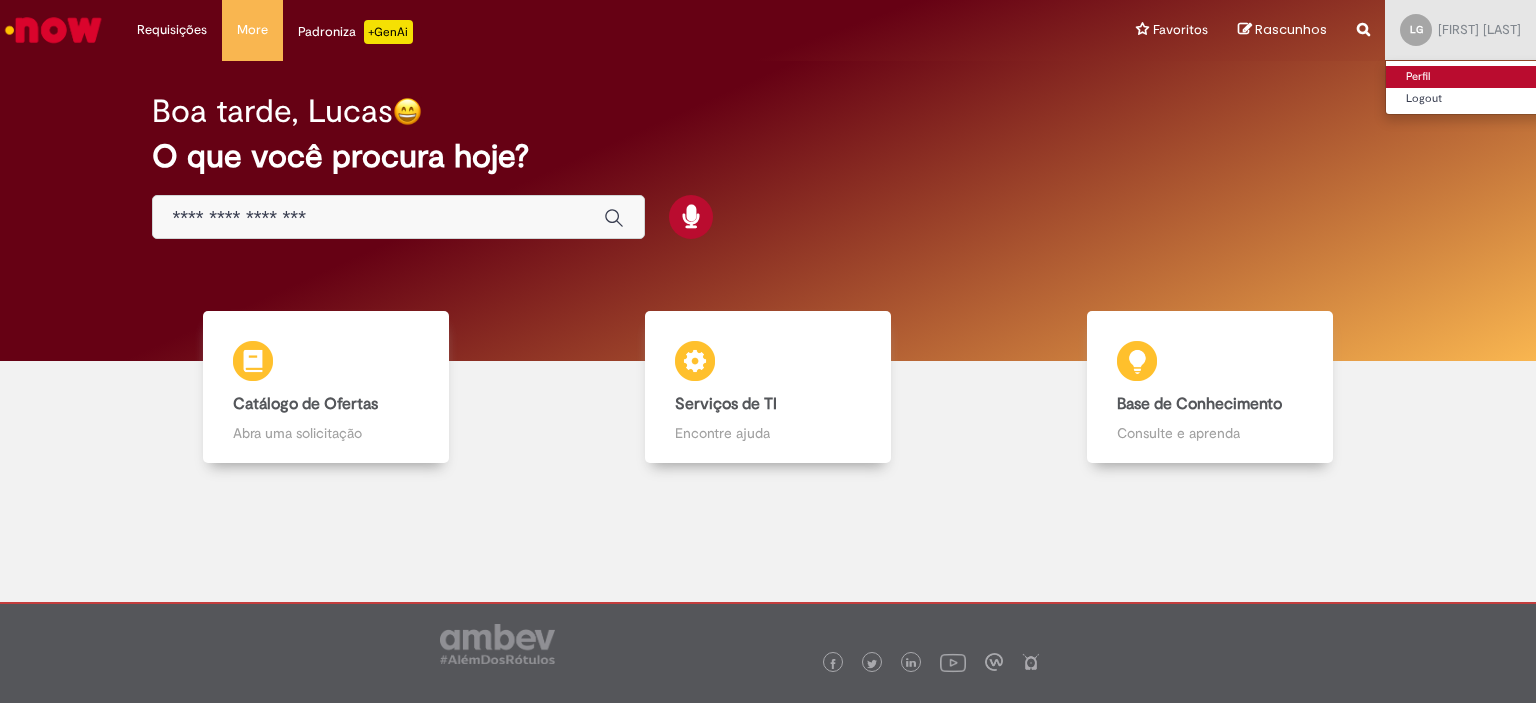 click on "Perfil" at bounding box center (1465, 77) 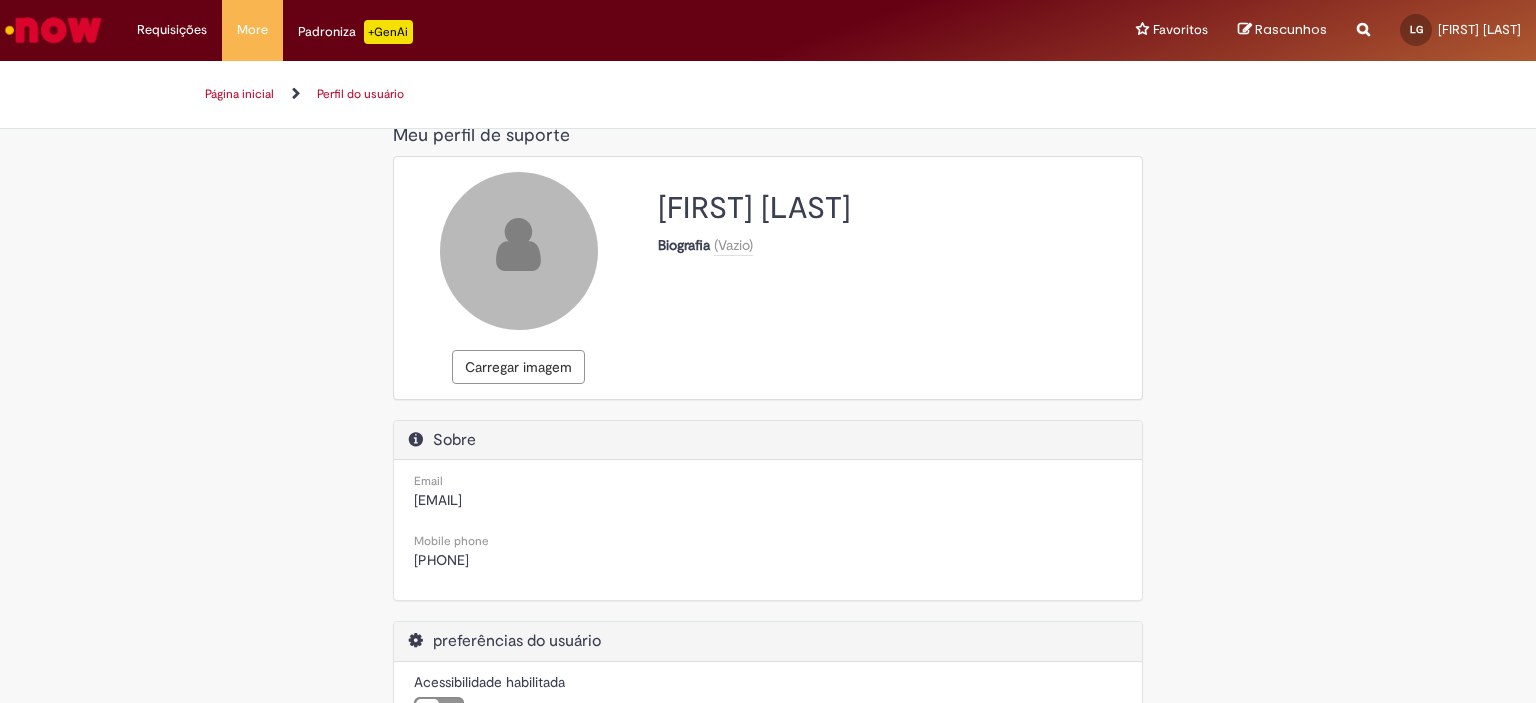 scroll, scrollTop: 0, scrollLeft: 0, axis: both 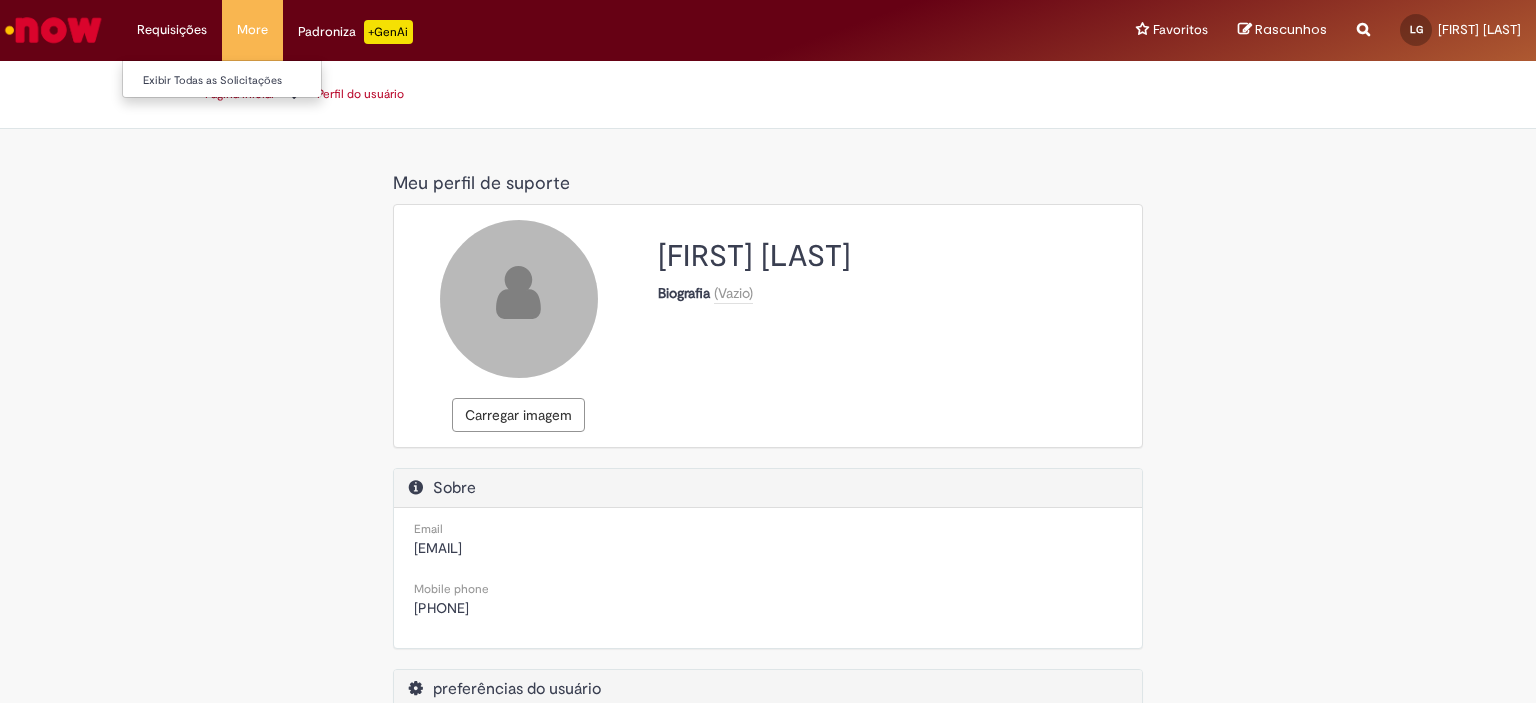 drag, startPoint x: 169, startPoint y: 35, endPoint x: 175, endPoint y: 26, distance: 10.816654 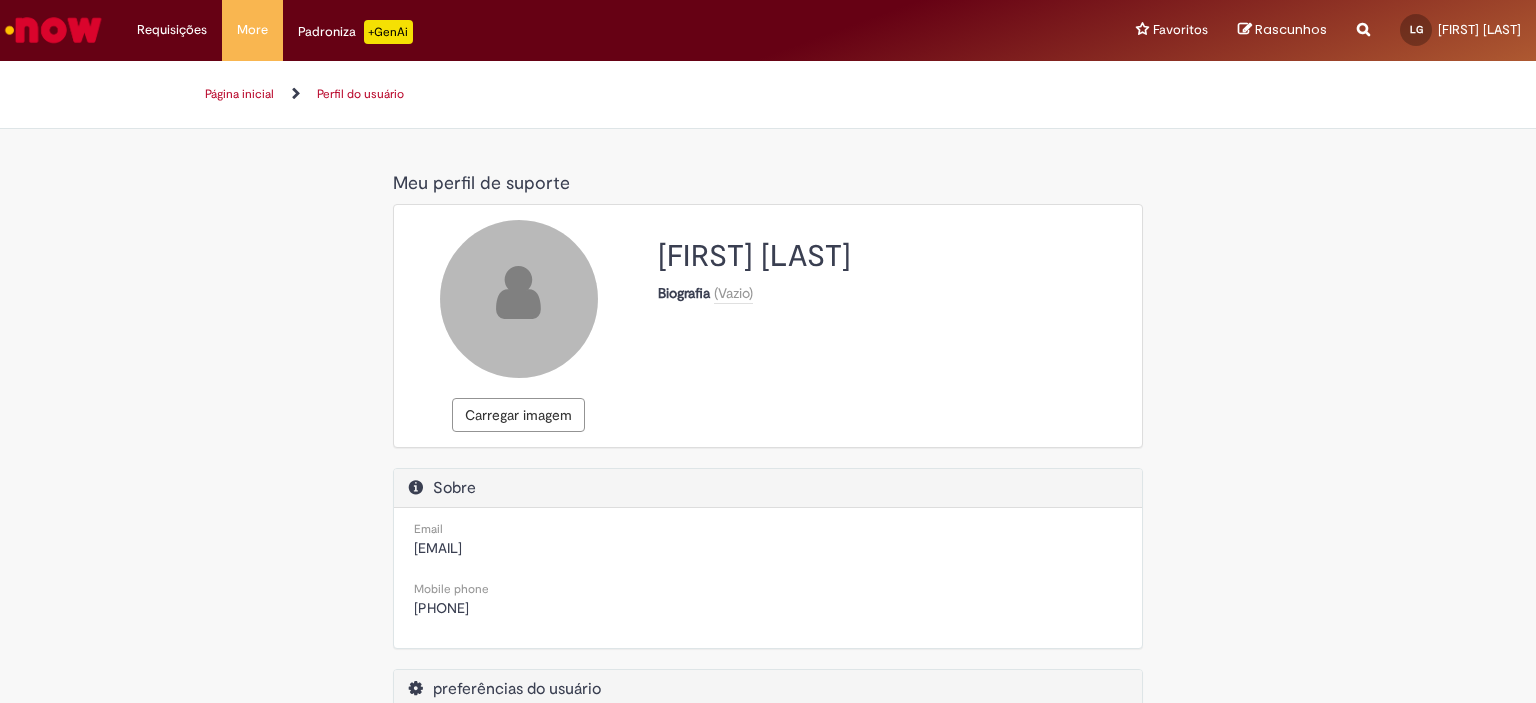 click at bounding box center [53, 30] 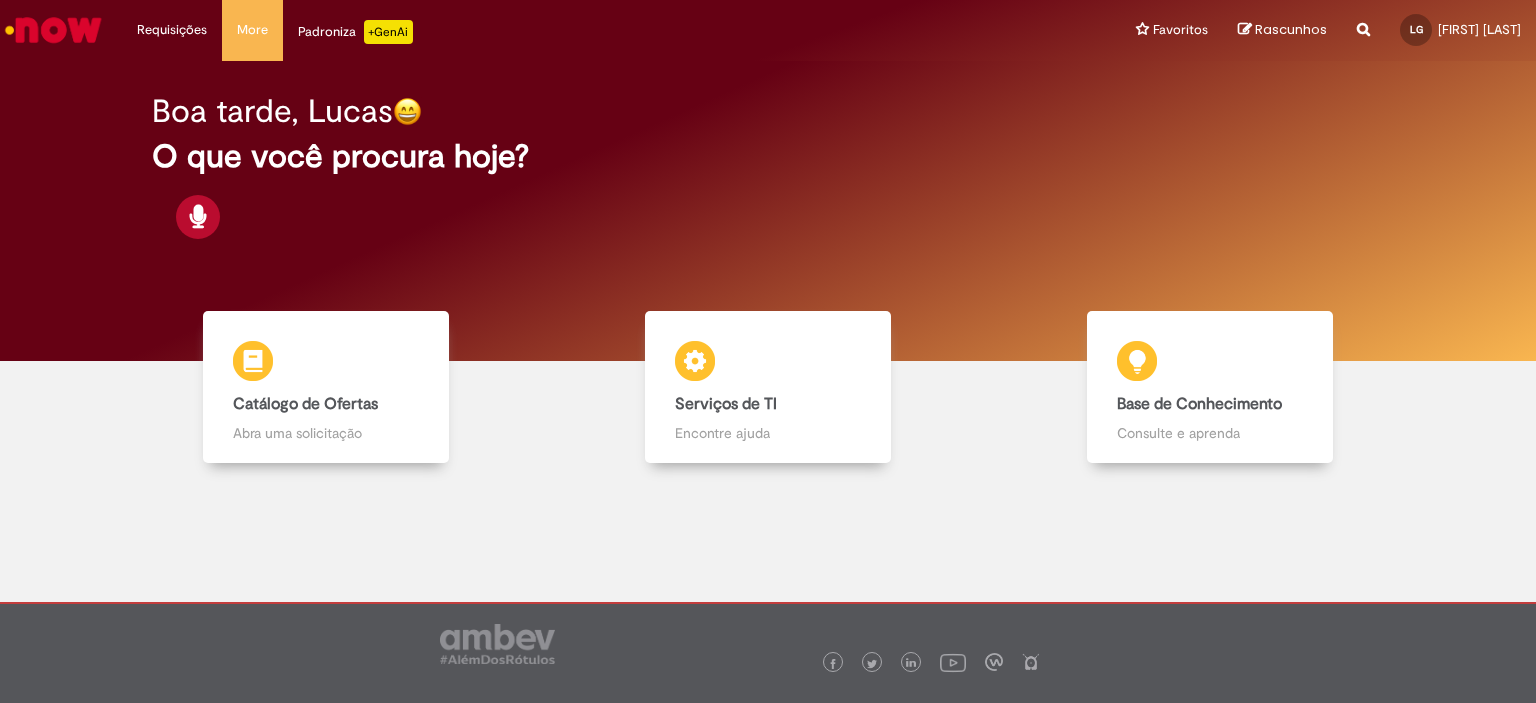 scroll, scrollTop: 0, scrollLeft: 0, axis: both 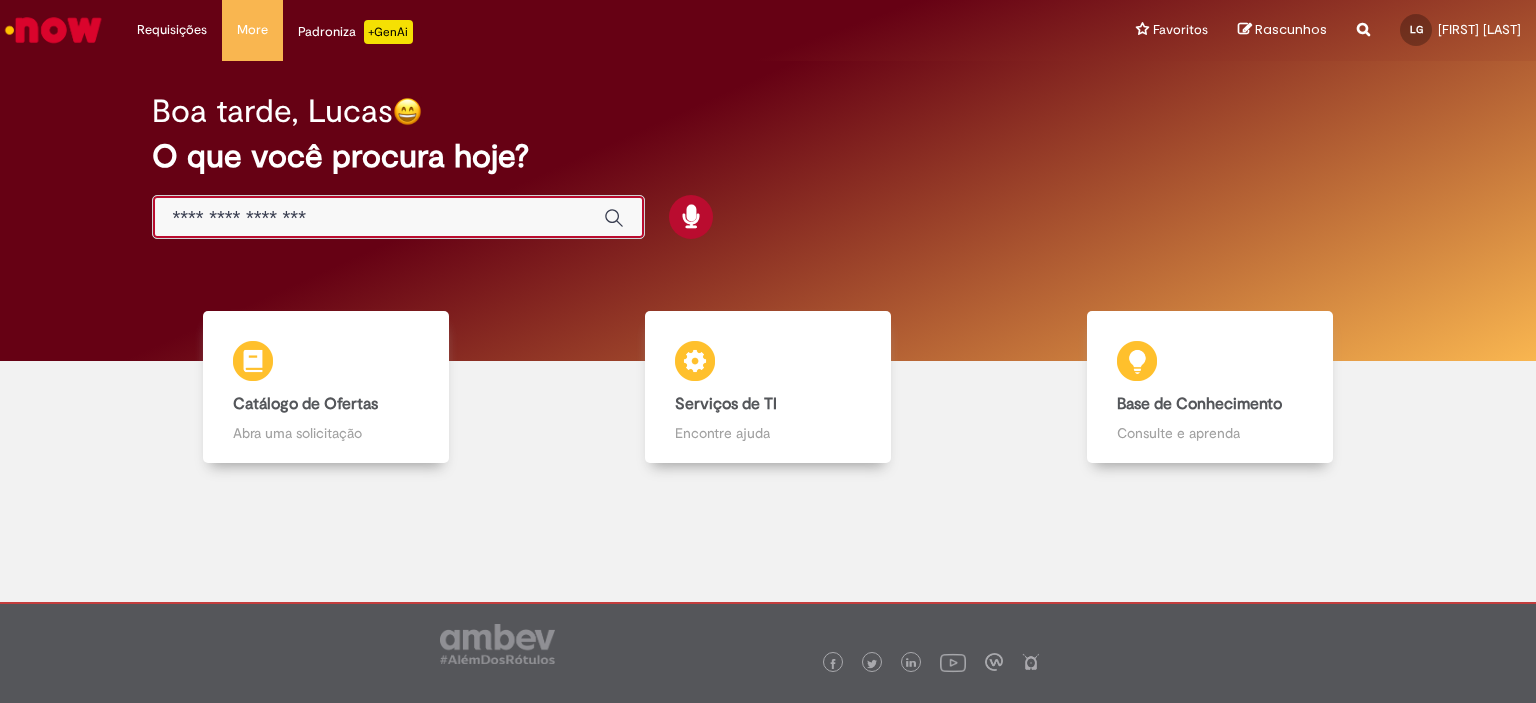 click at bounding box center [378, 218] 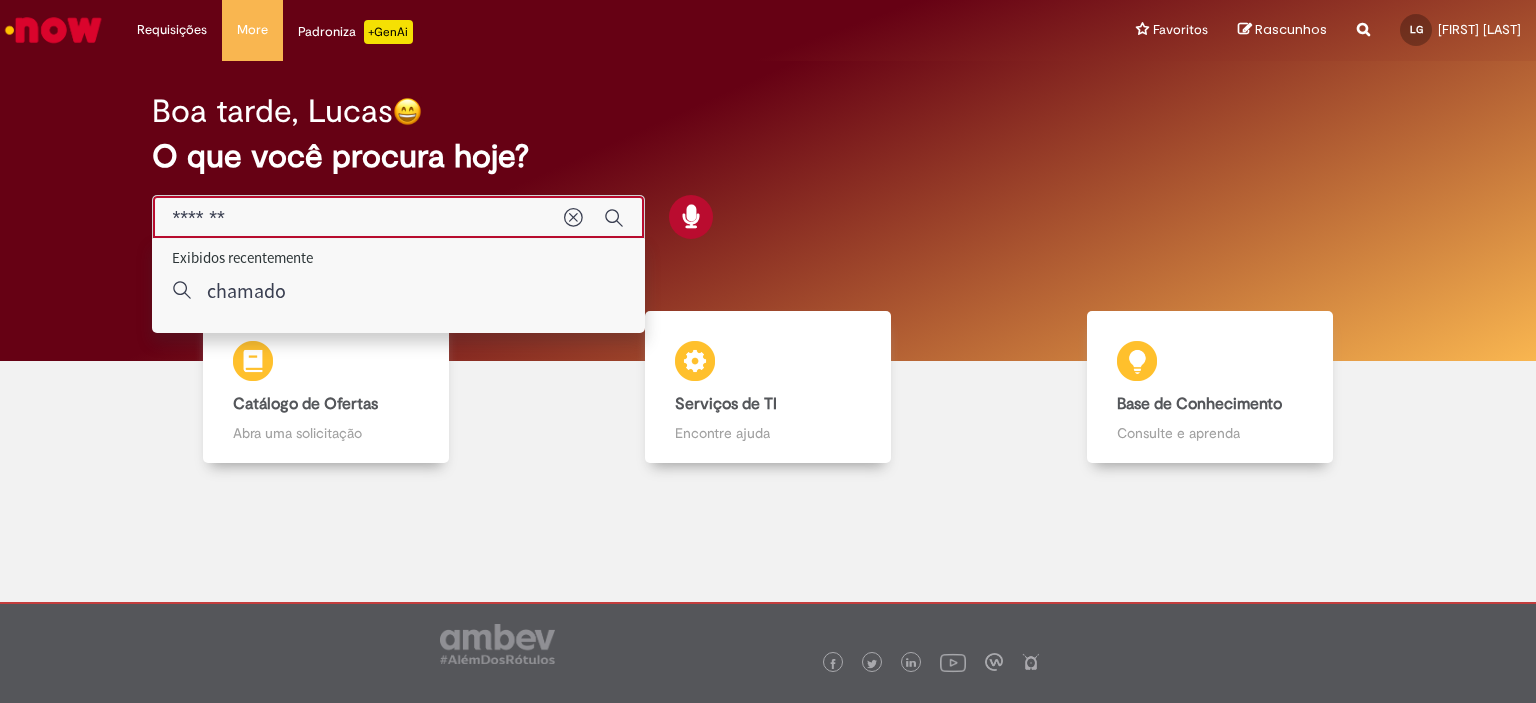 type on "*******" 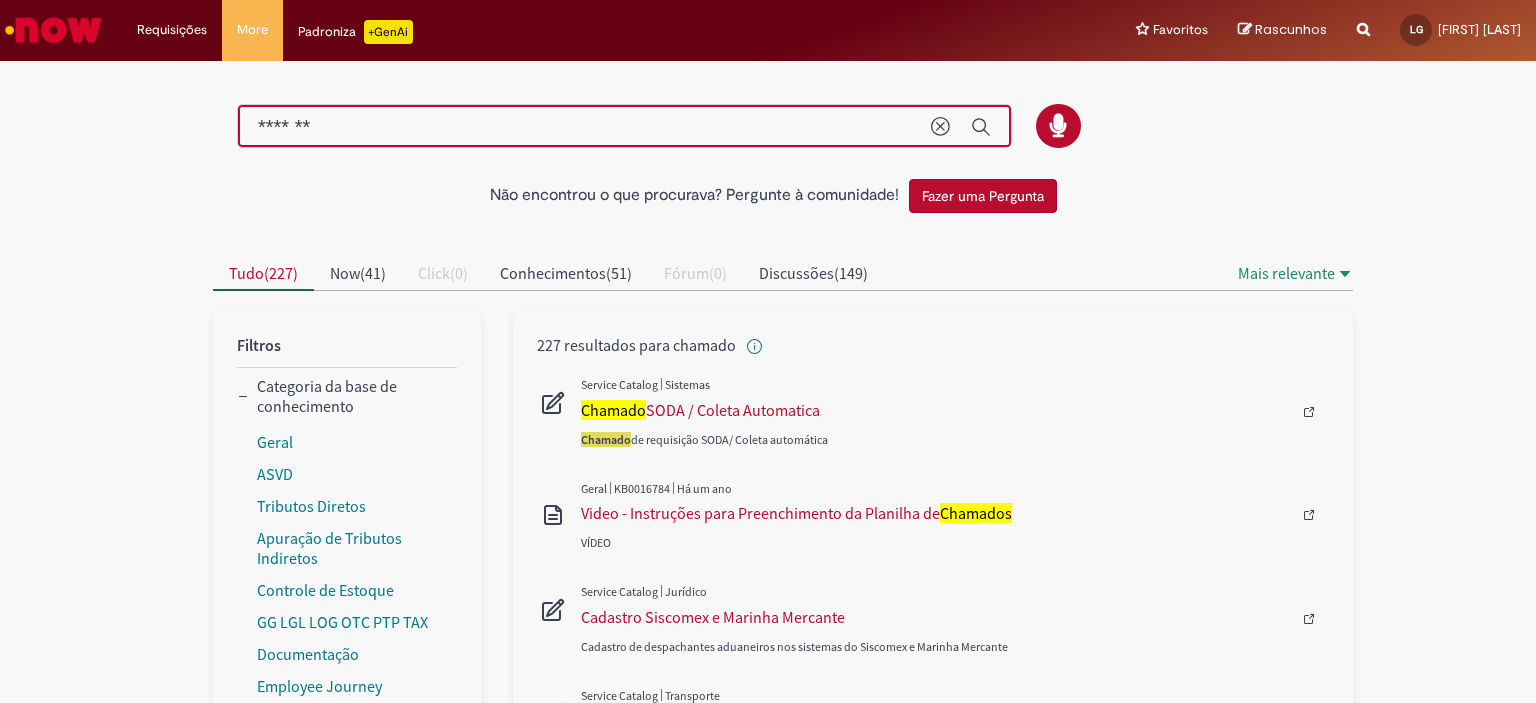 drag, startPoint x: 336, startPoint y: 135, endPoint x: 144, endPoint y: 166, distance: 194.4865 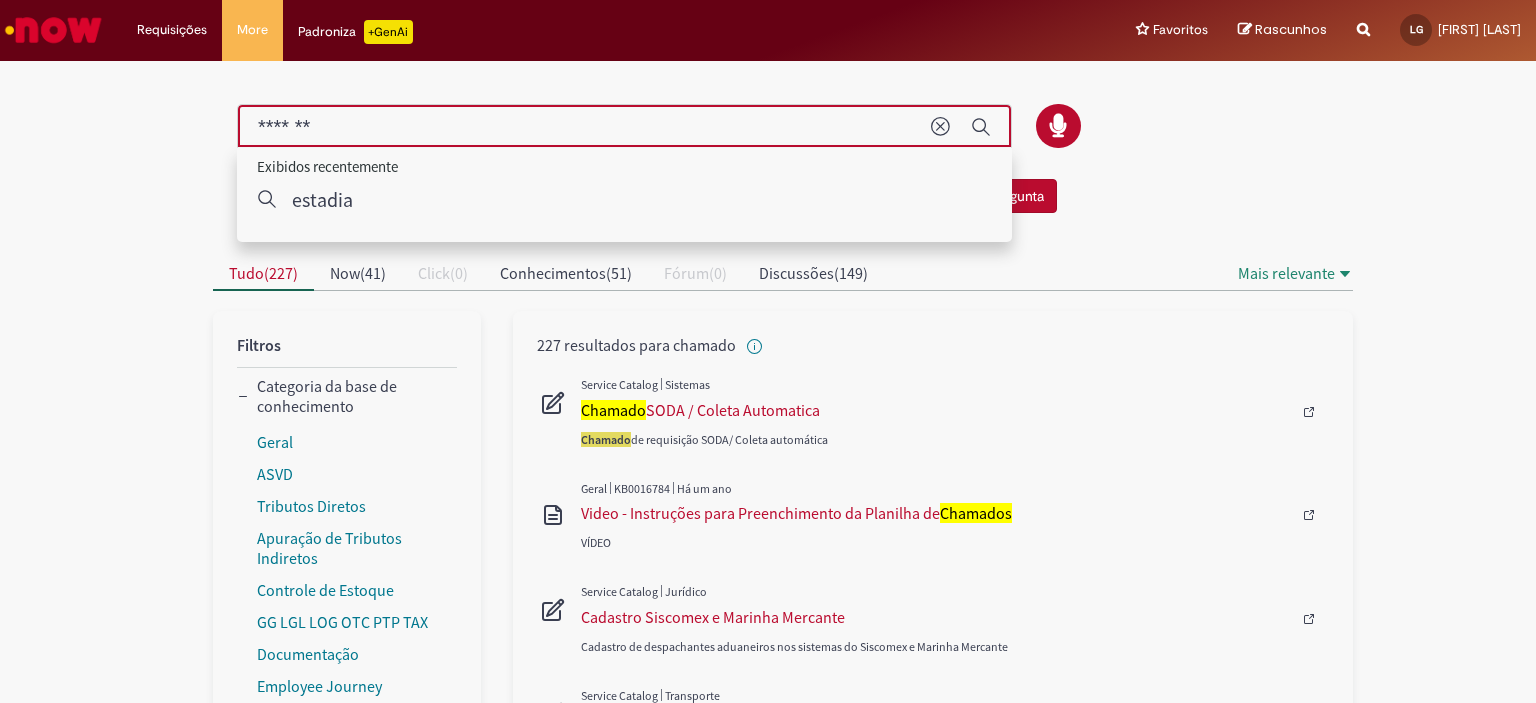 type on "*******" 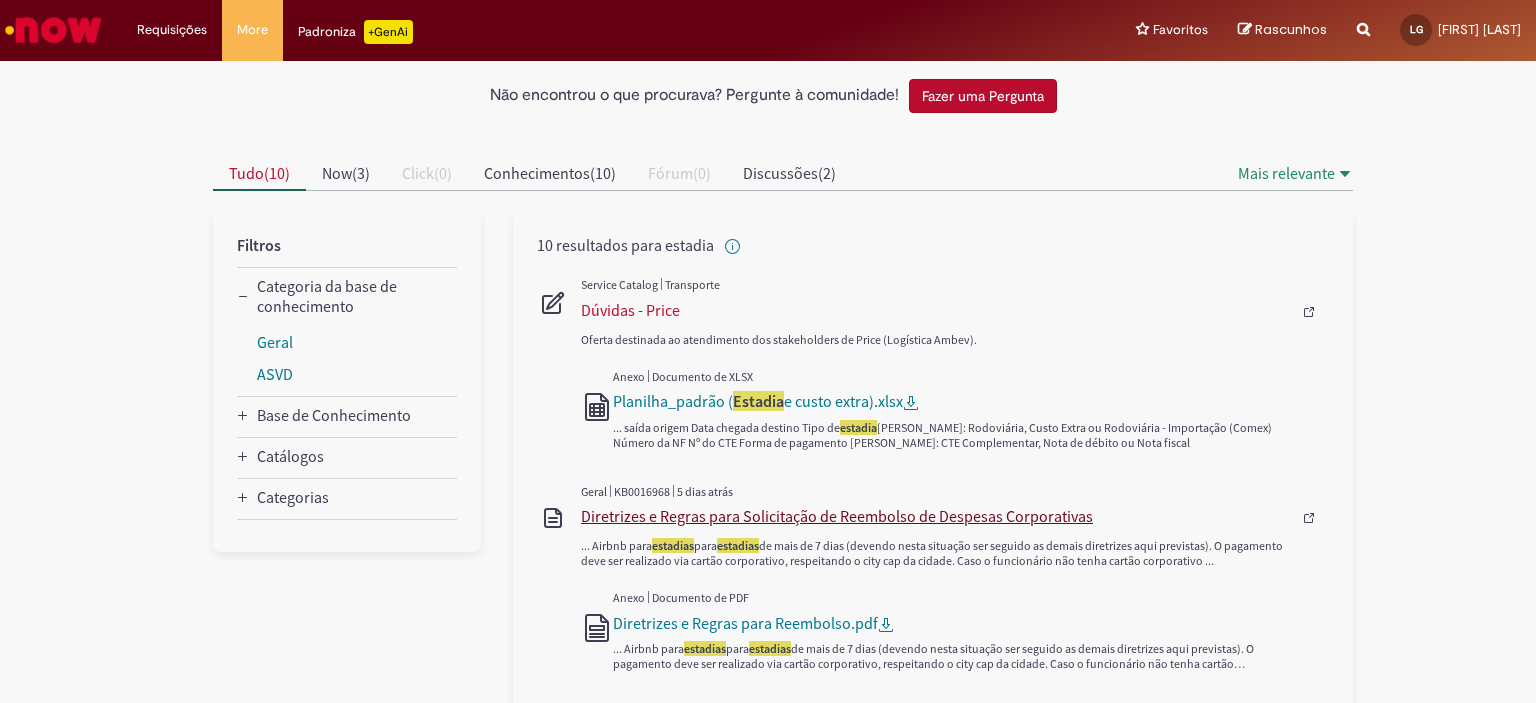 scroll, scrollTop: 0, scrollLeft: 0, axis: both 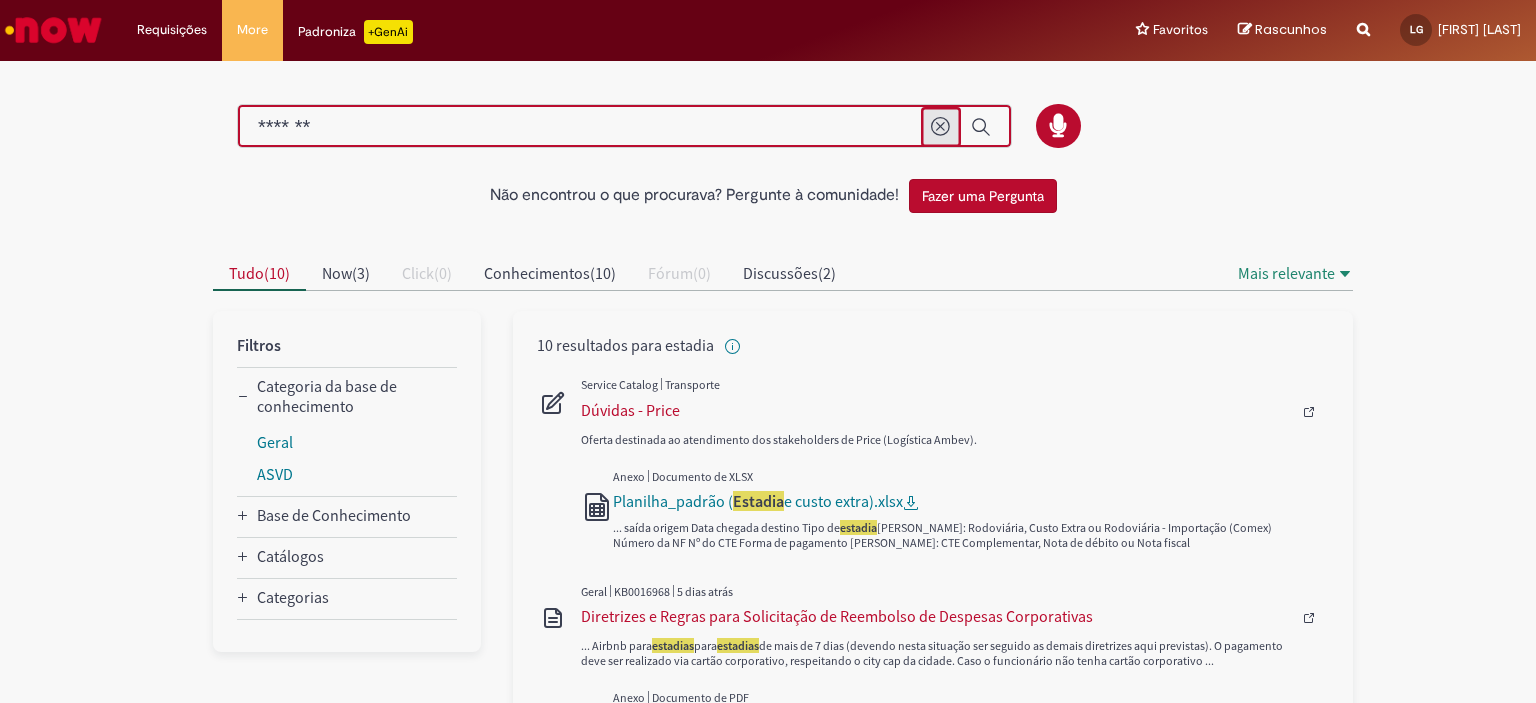 click 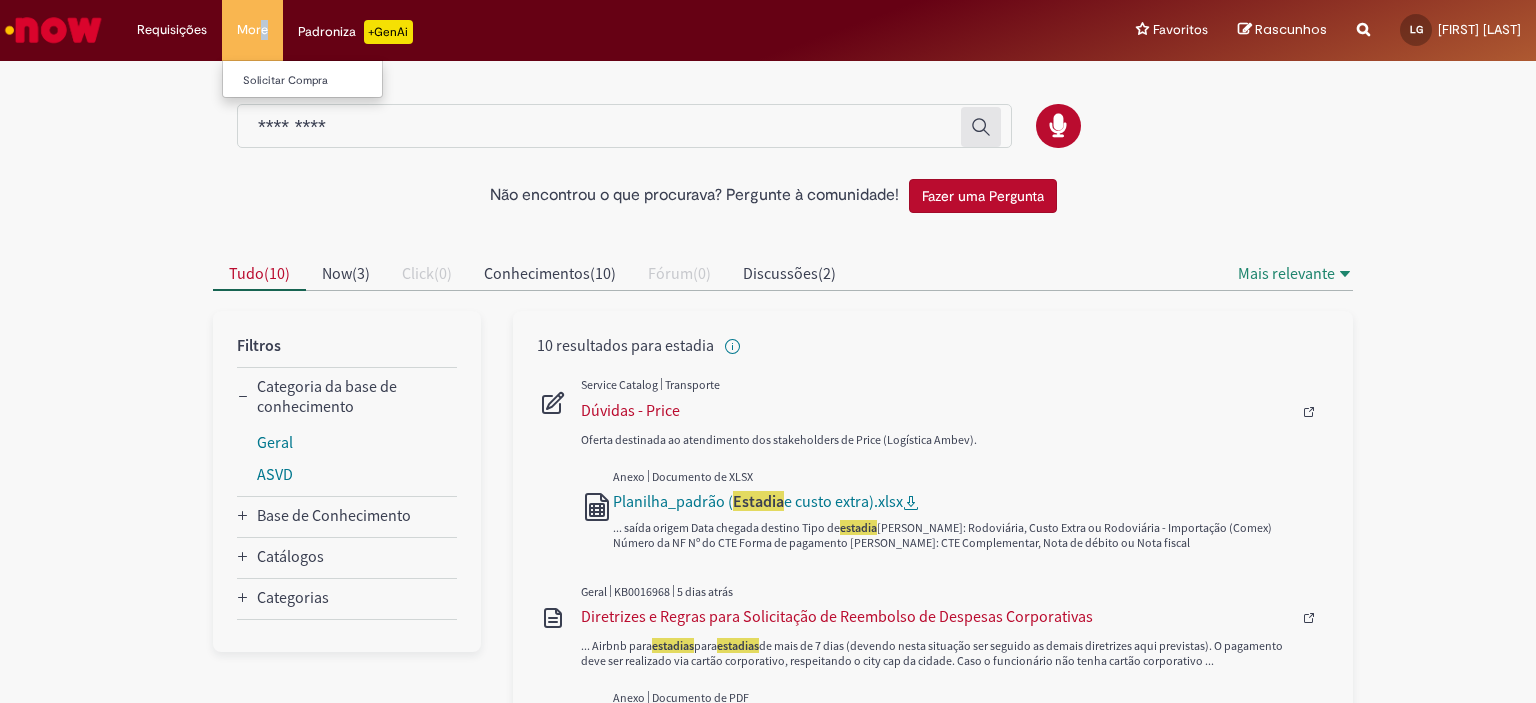 click on "More
Solicitar Compra" at bounding box center [252, 30] 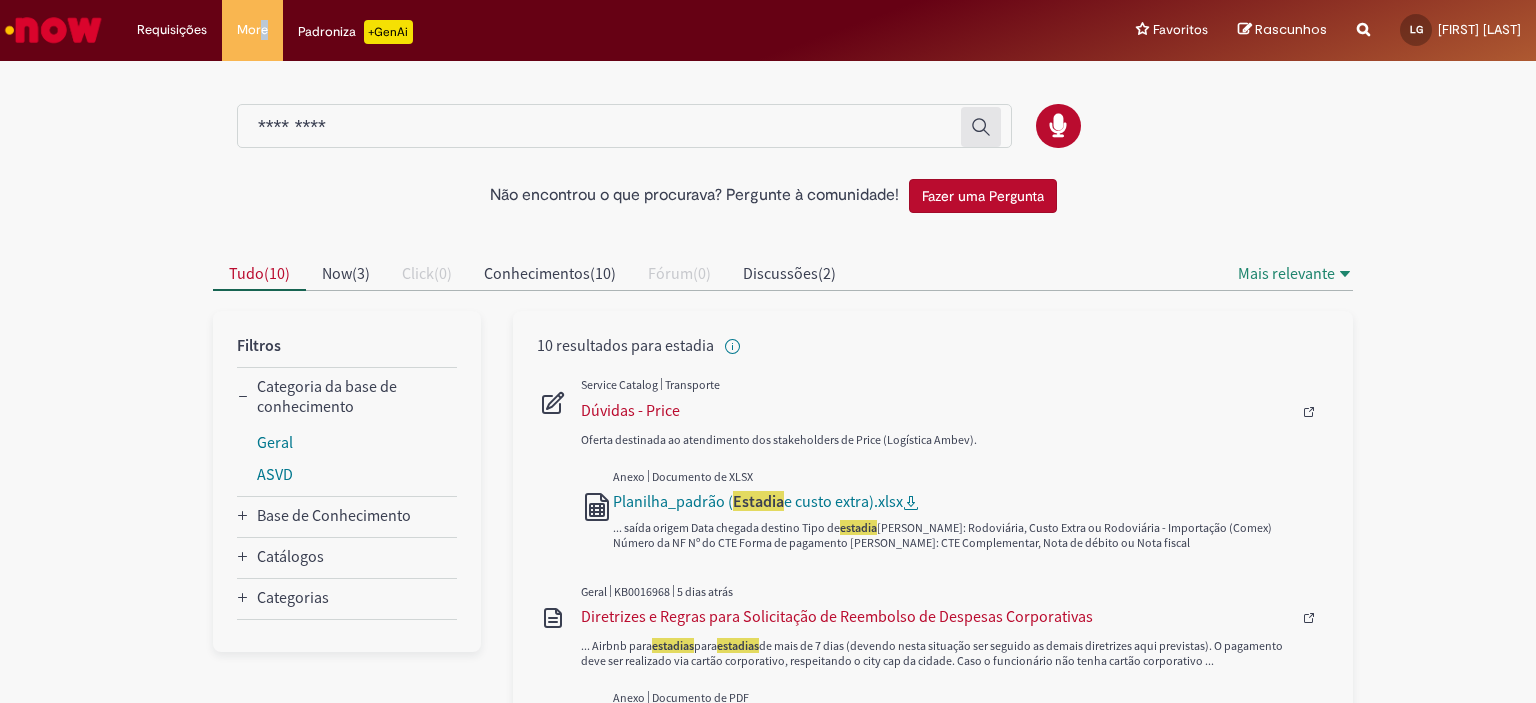 click on "Rascunhos" at bounding box center (1291, 29) 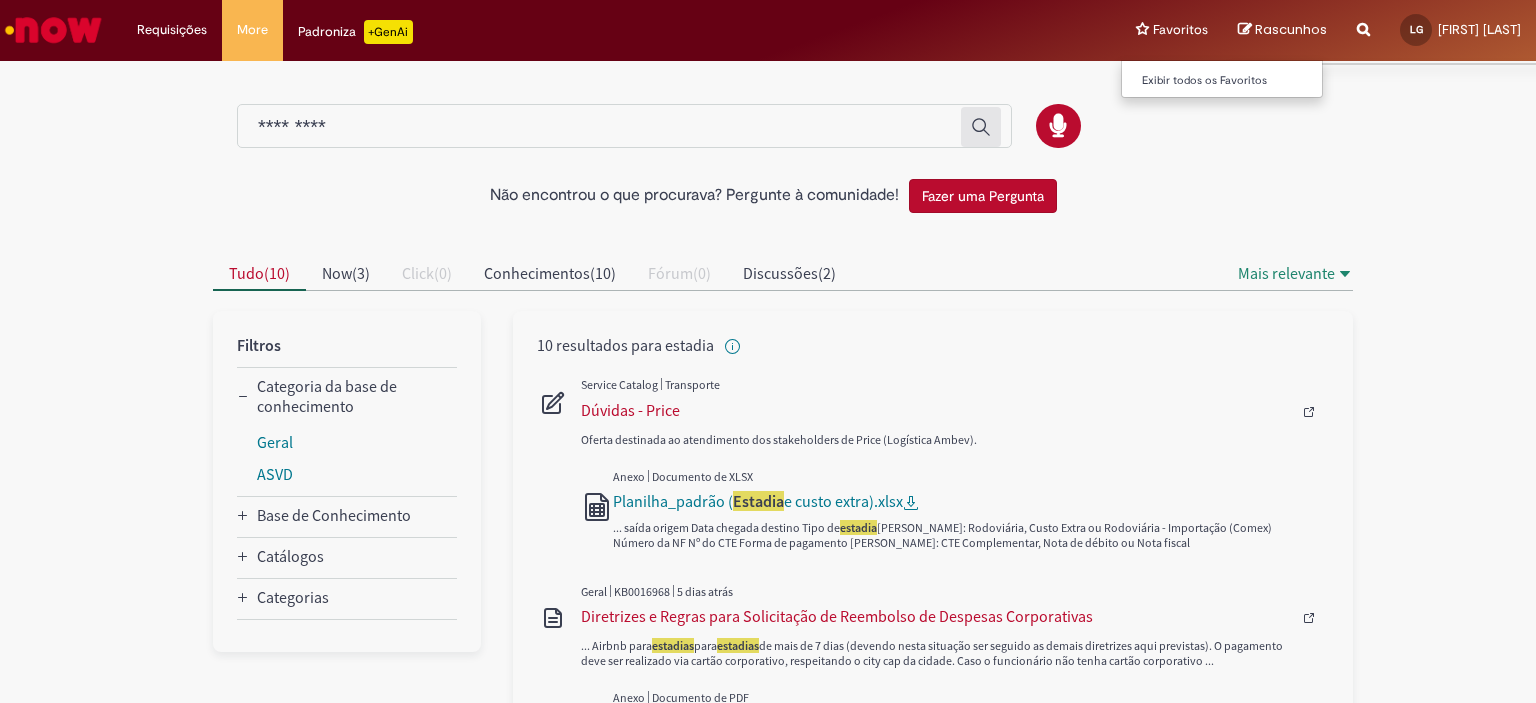 click on "Favoritos
Exibir todos os Favoritos" at bounding box center [1172, 30] 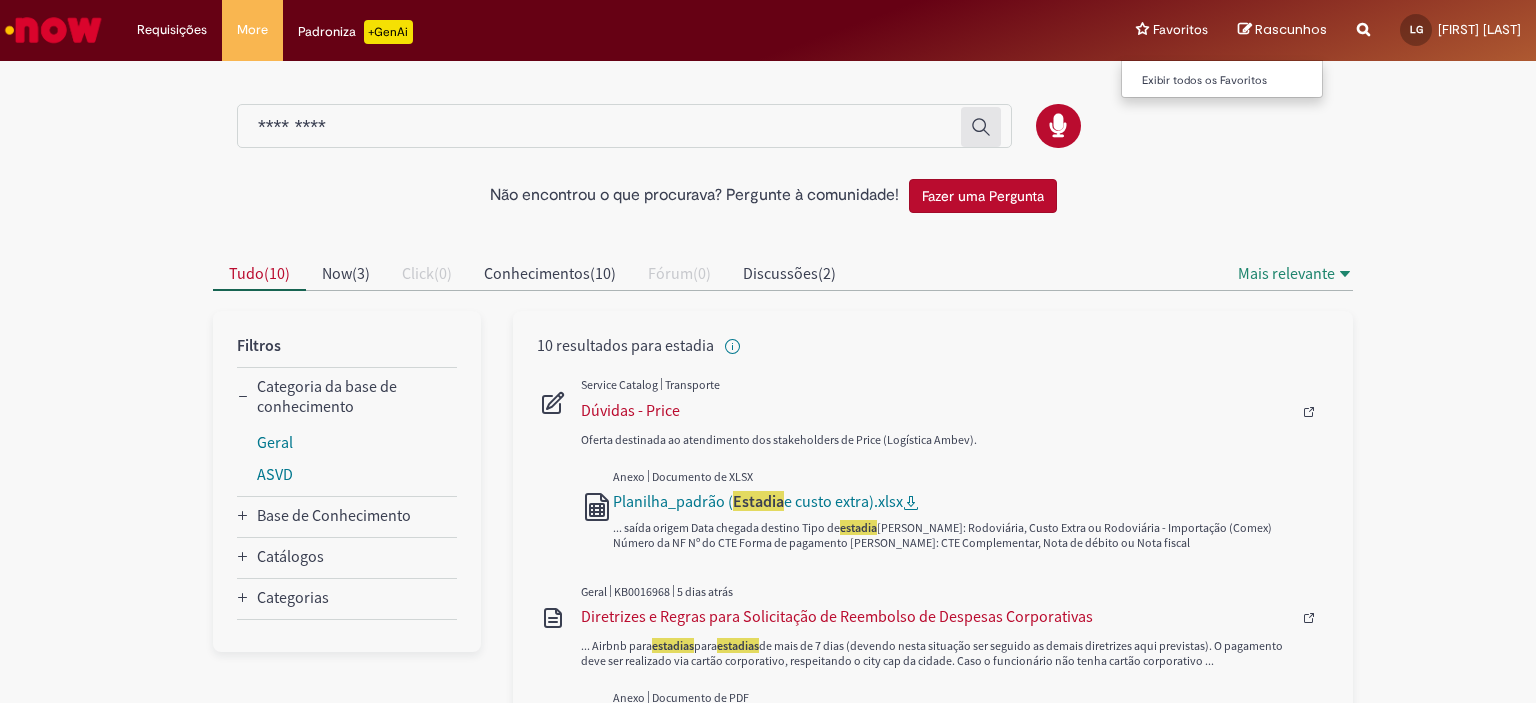 click on "Favoritos
Exibir todos os Favoritos" at bounding box center [1172, 30] 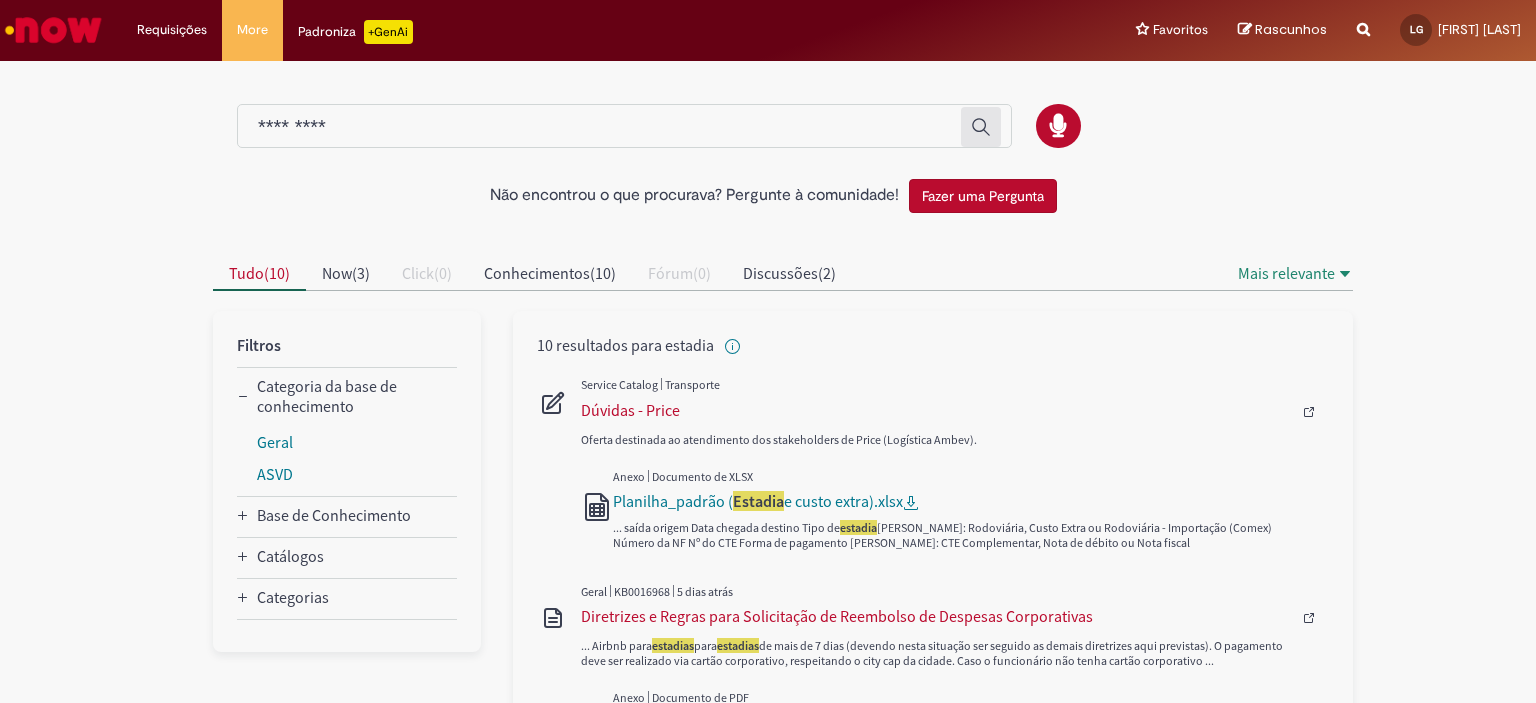 click at bounding box center (1363, 18) 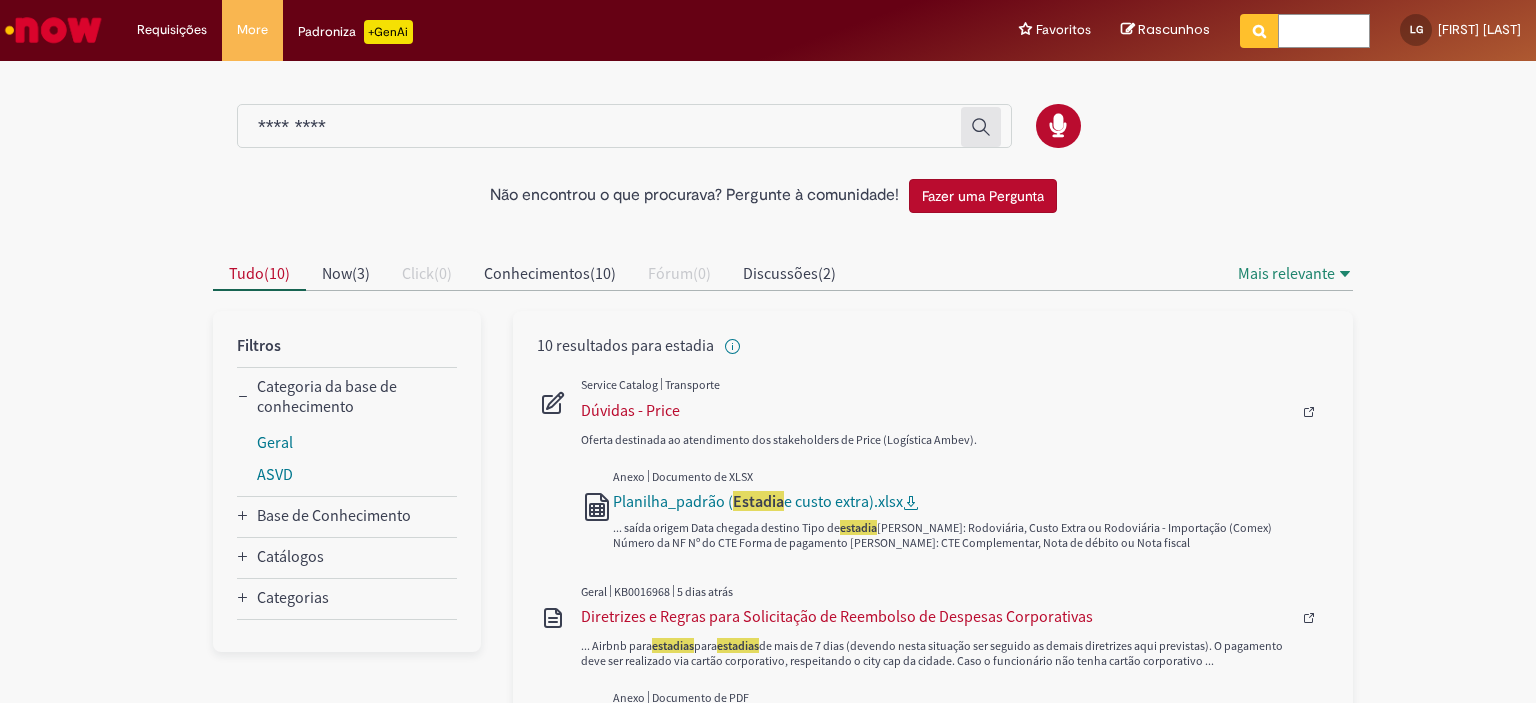 click at bounding box center [1324, 31] 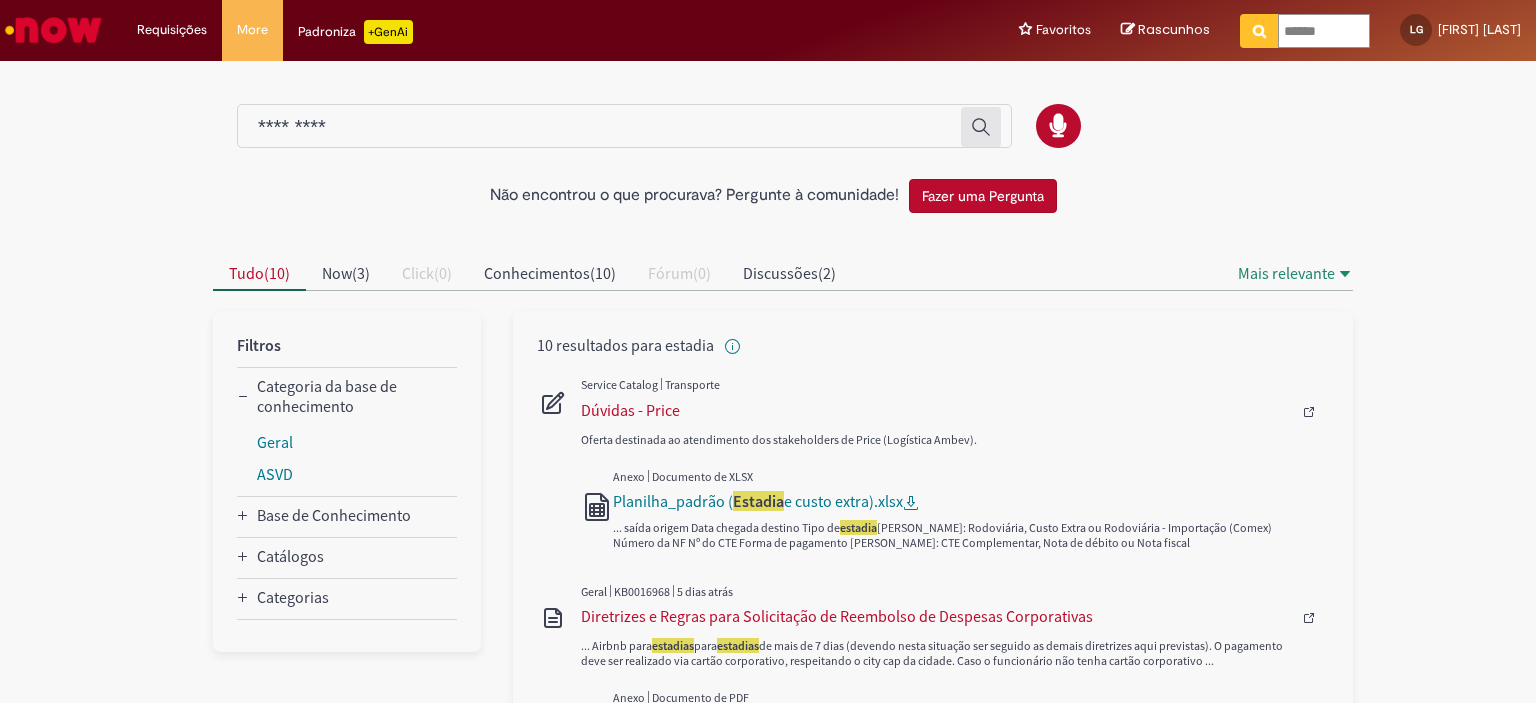 type on "*******" 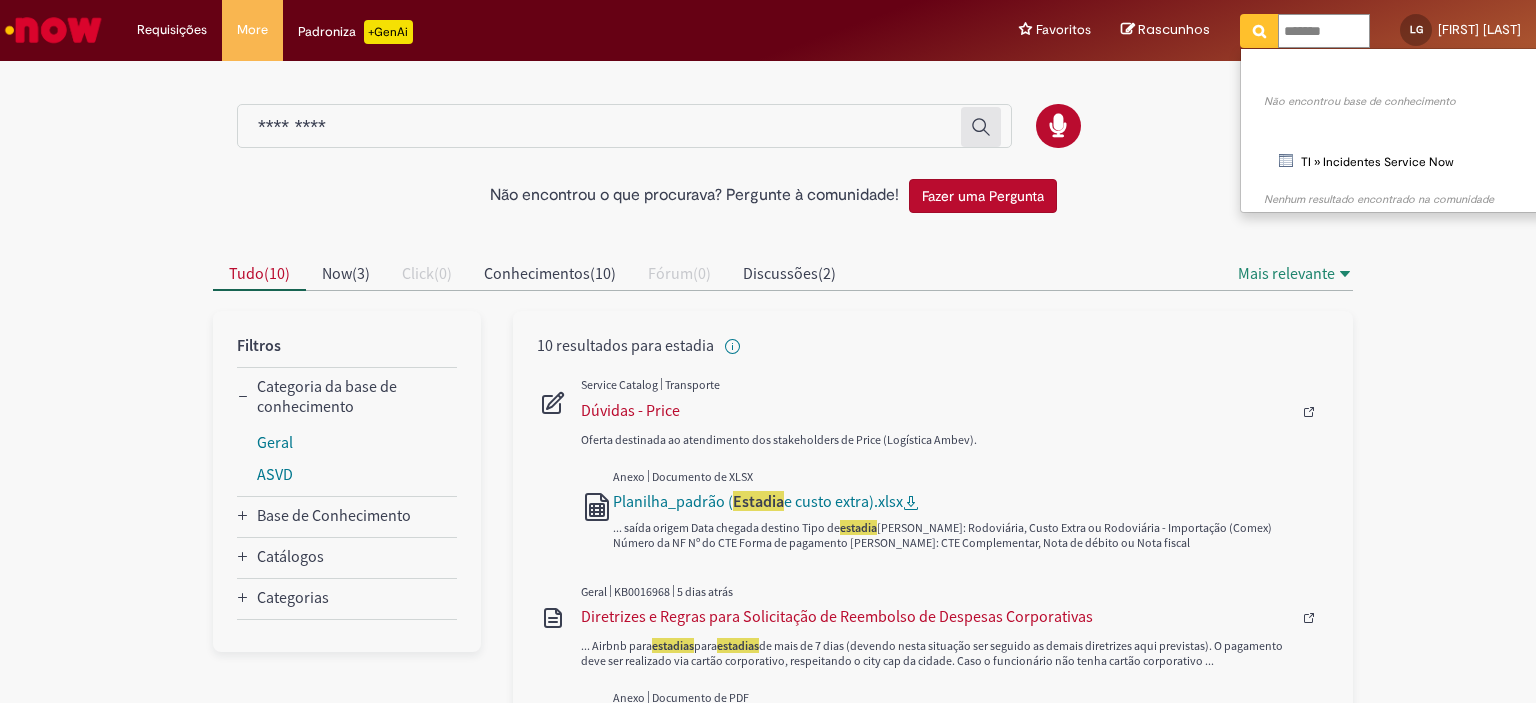 click at bounding box center (1259, 31) 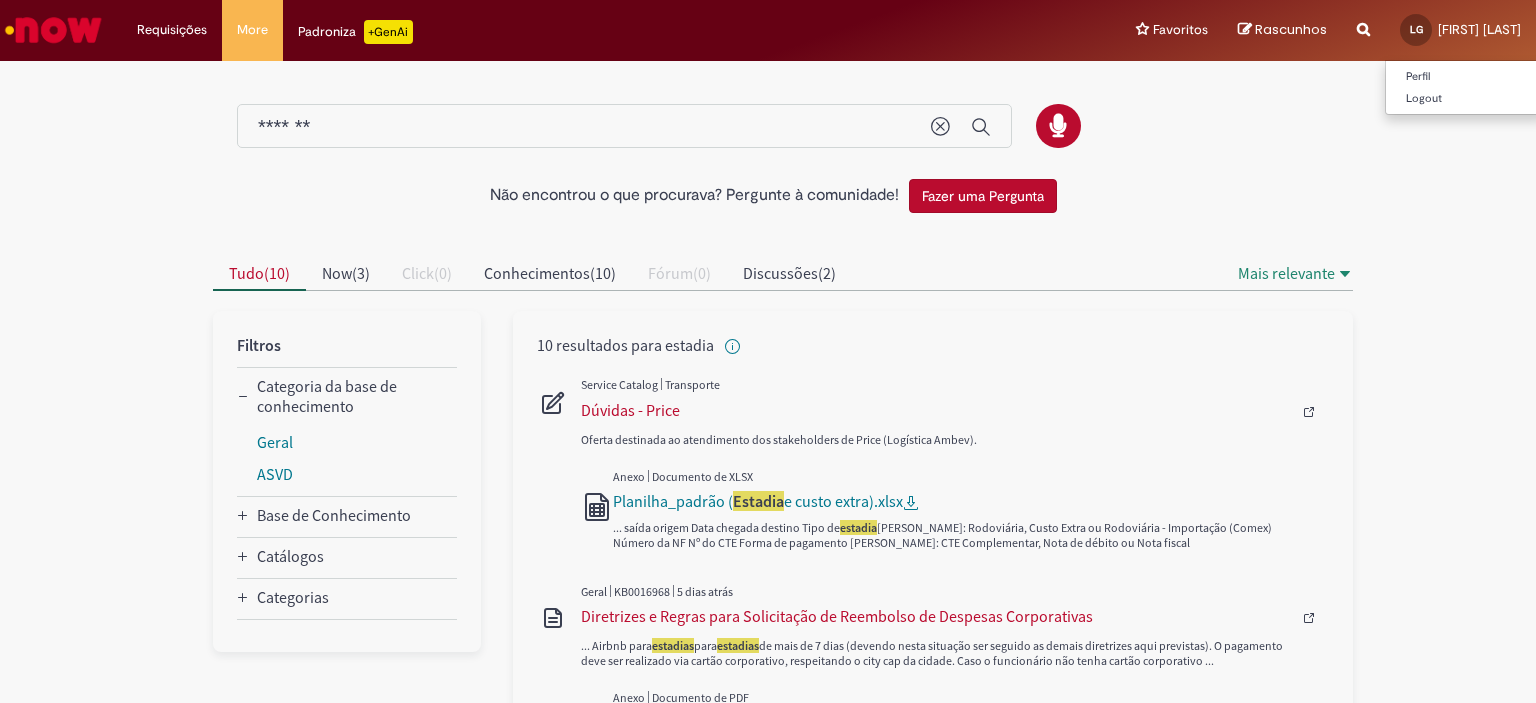 click on "[FIRST] [LAST]" at bounding box center (1479, 29) 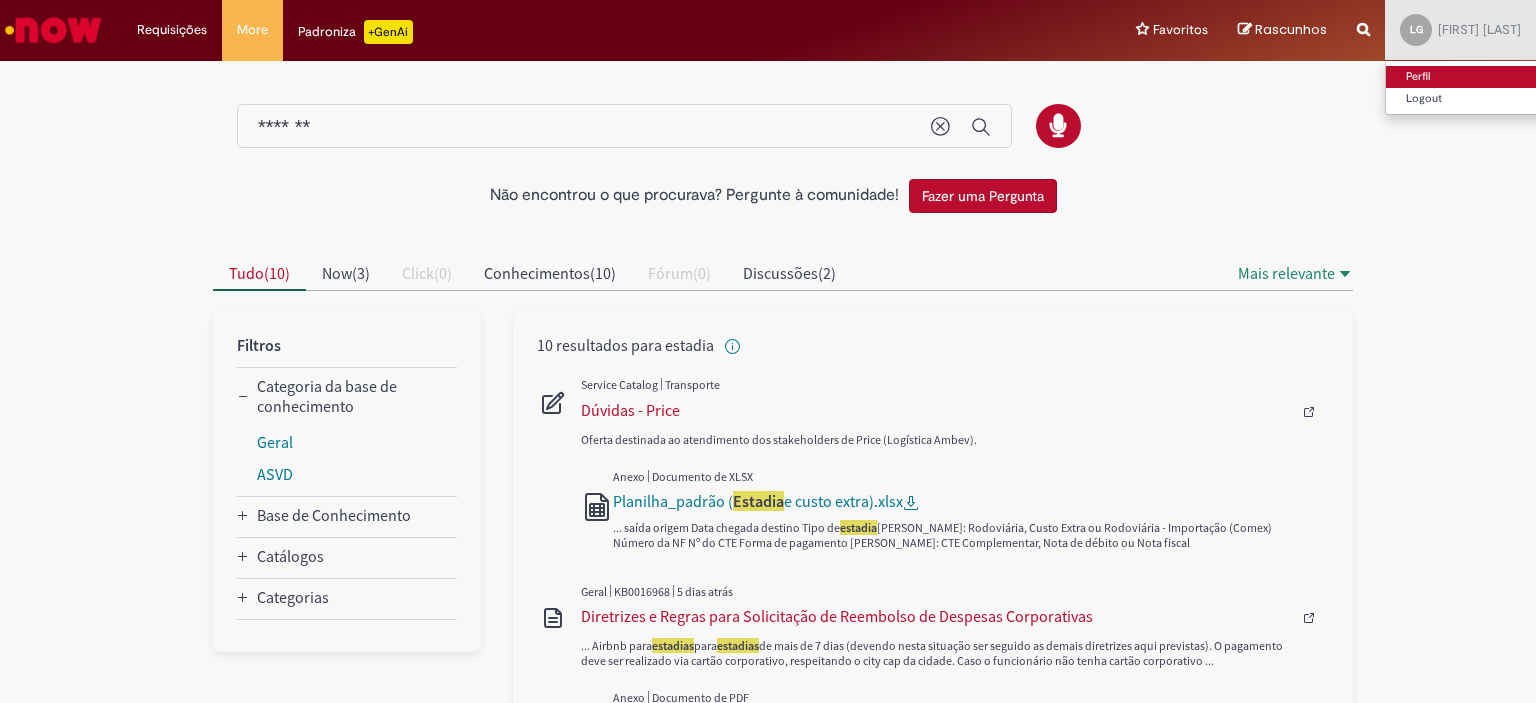 click on "Perfil" at bounding box center (1465, 77) 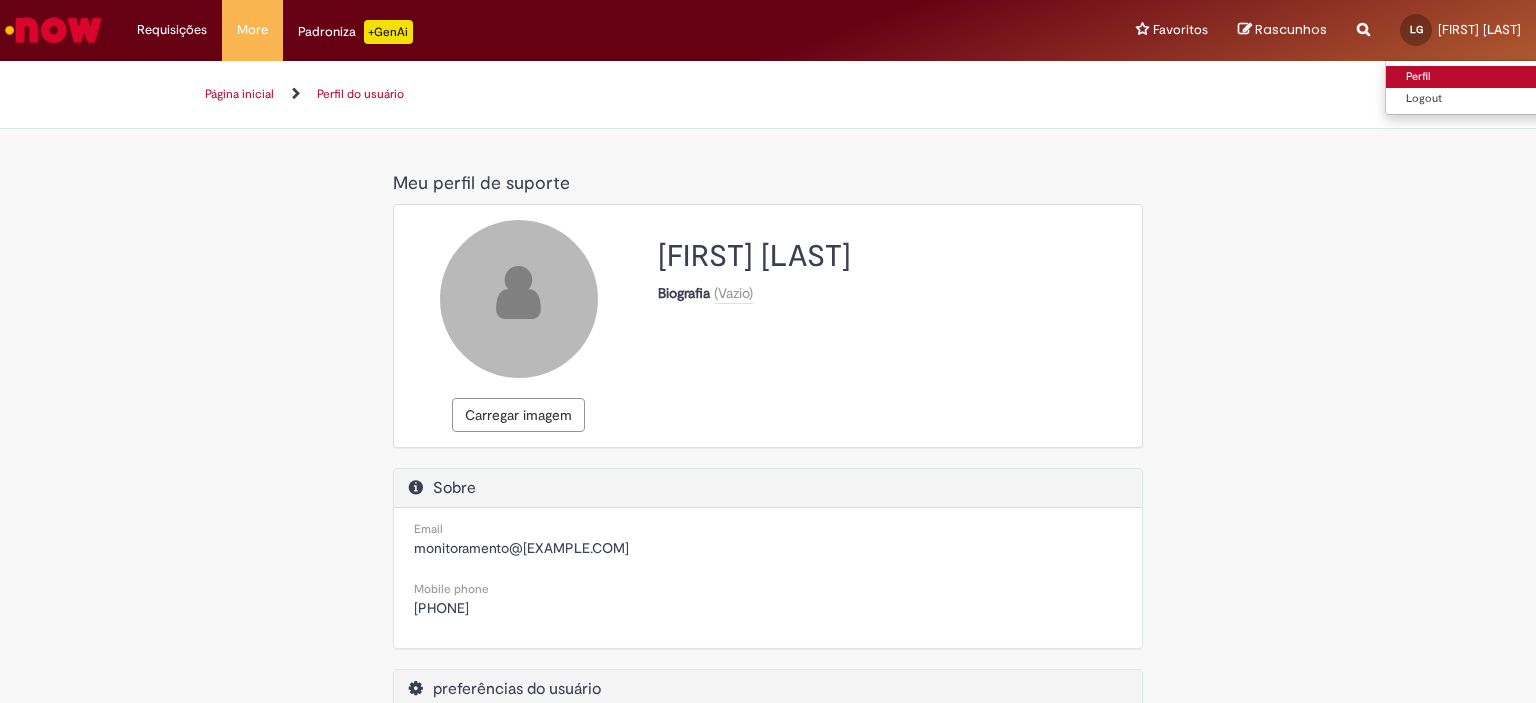 select on "**********" 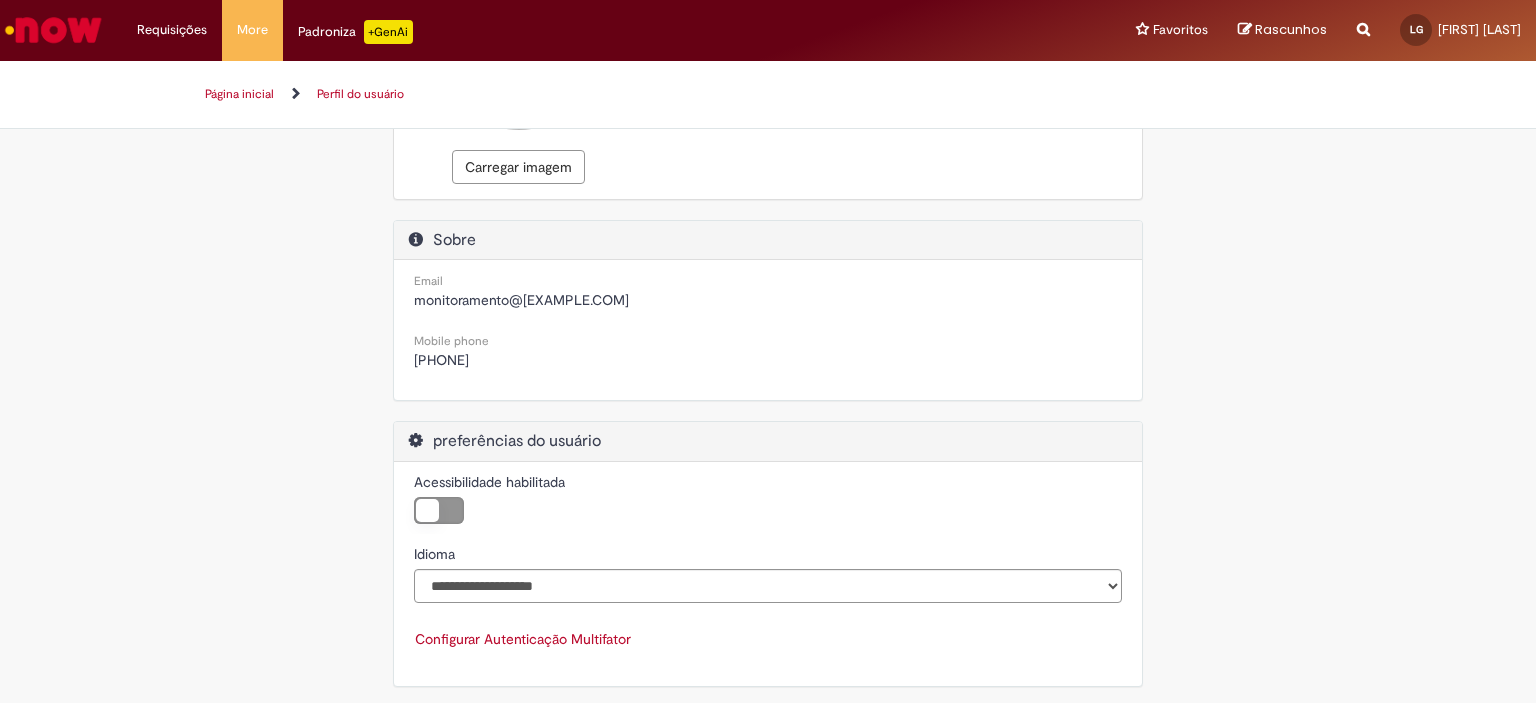 scroll, scrollTop: 0, scrollLeft: 0, axis: both 